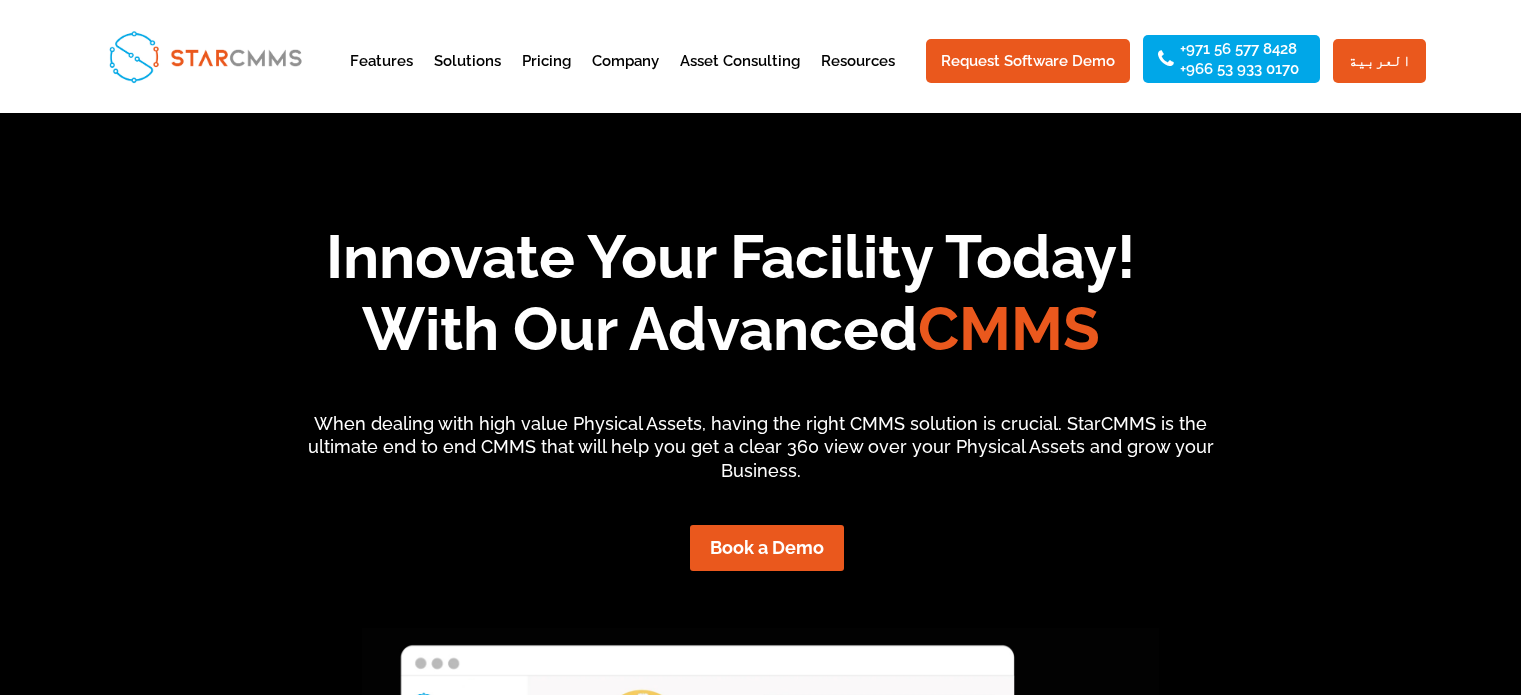 scroll, scrollTop: 0, scrollLeft: 0, axis: both 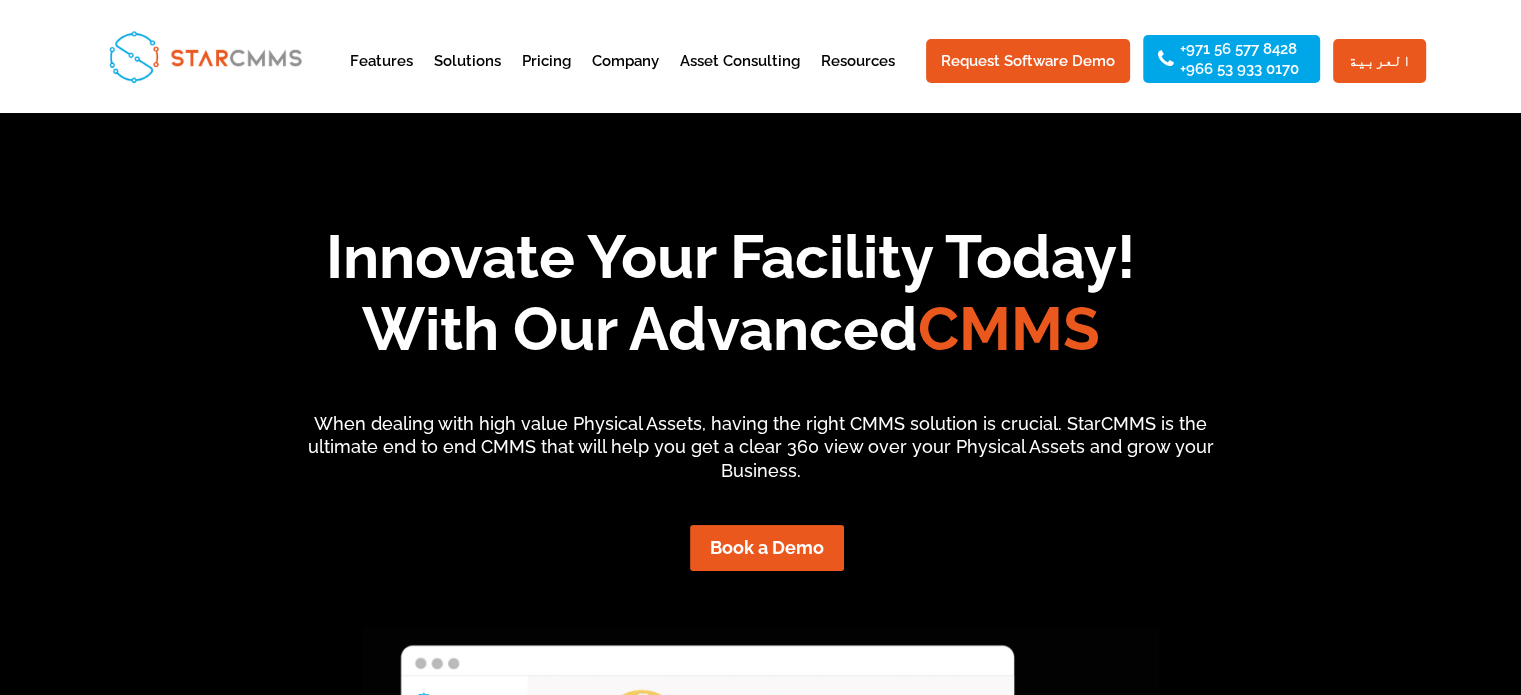 drag, startPoint x: 236, startPoint y: 68, endPoint x: 250, endPoint y: 86, distance: 22.803509 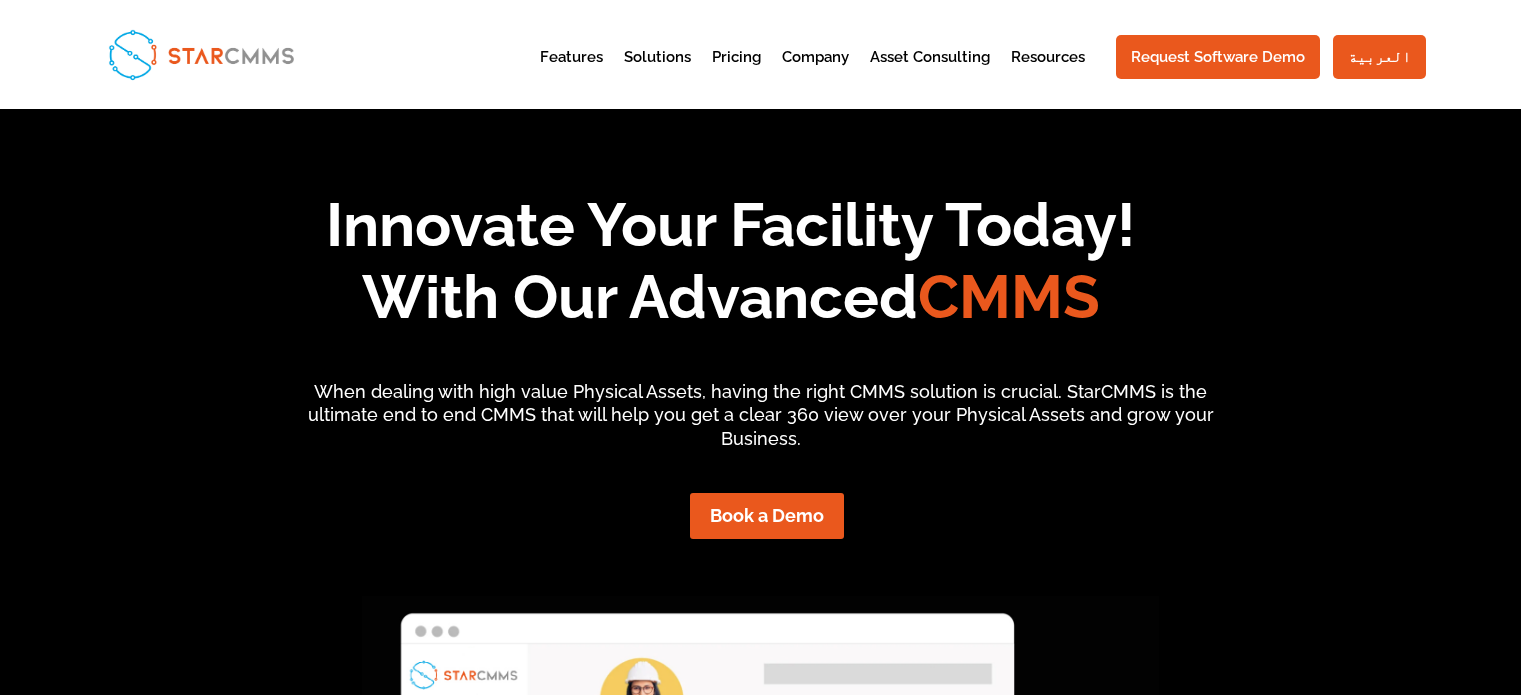 scroll, scrollTop: 0, scrollLeft: 0, axis: both 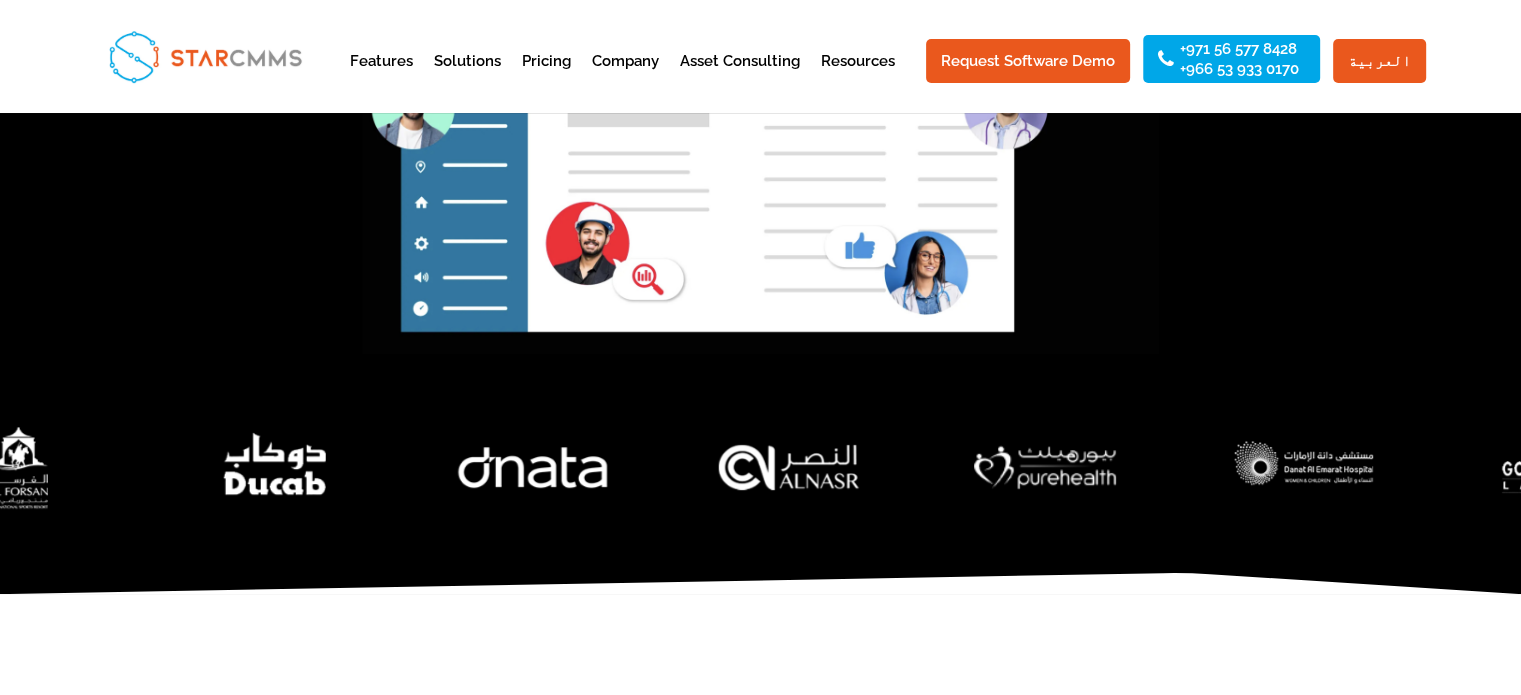 click at bounding box center [1046, 467] 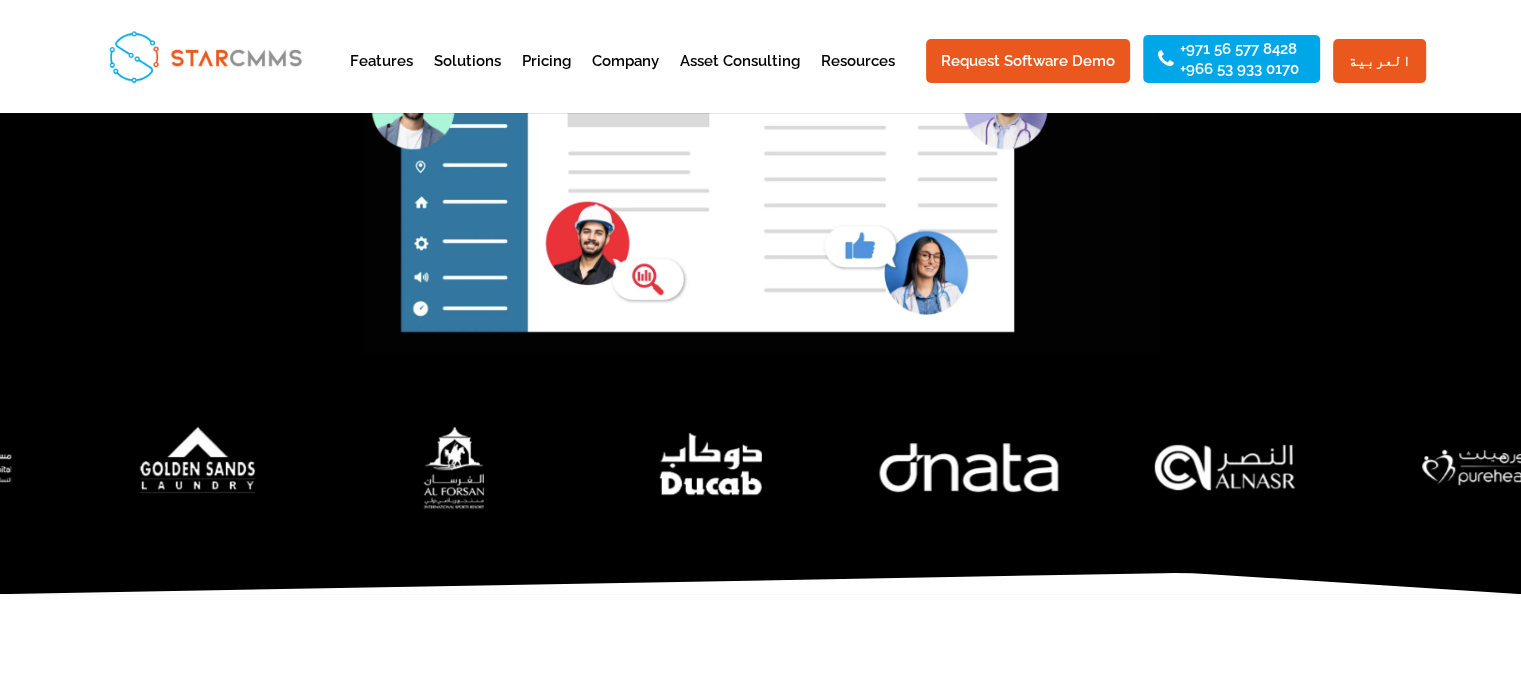click at bounding box center (969, 467) 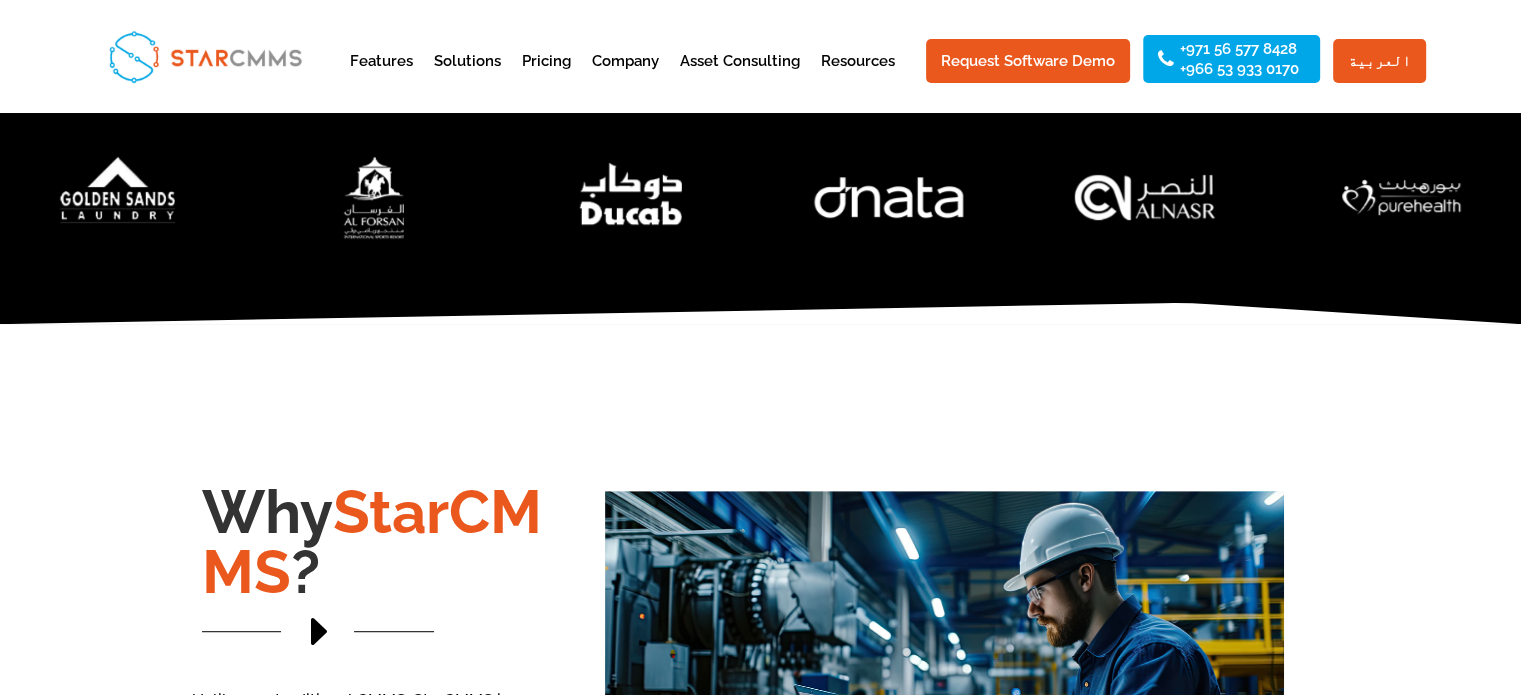 scroll, scrollTop: 1000, scrollLeft: 0, axis: vertical 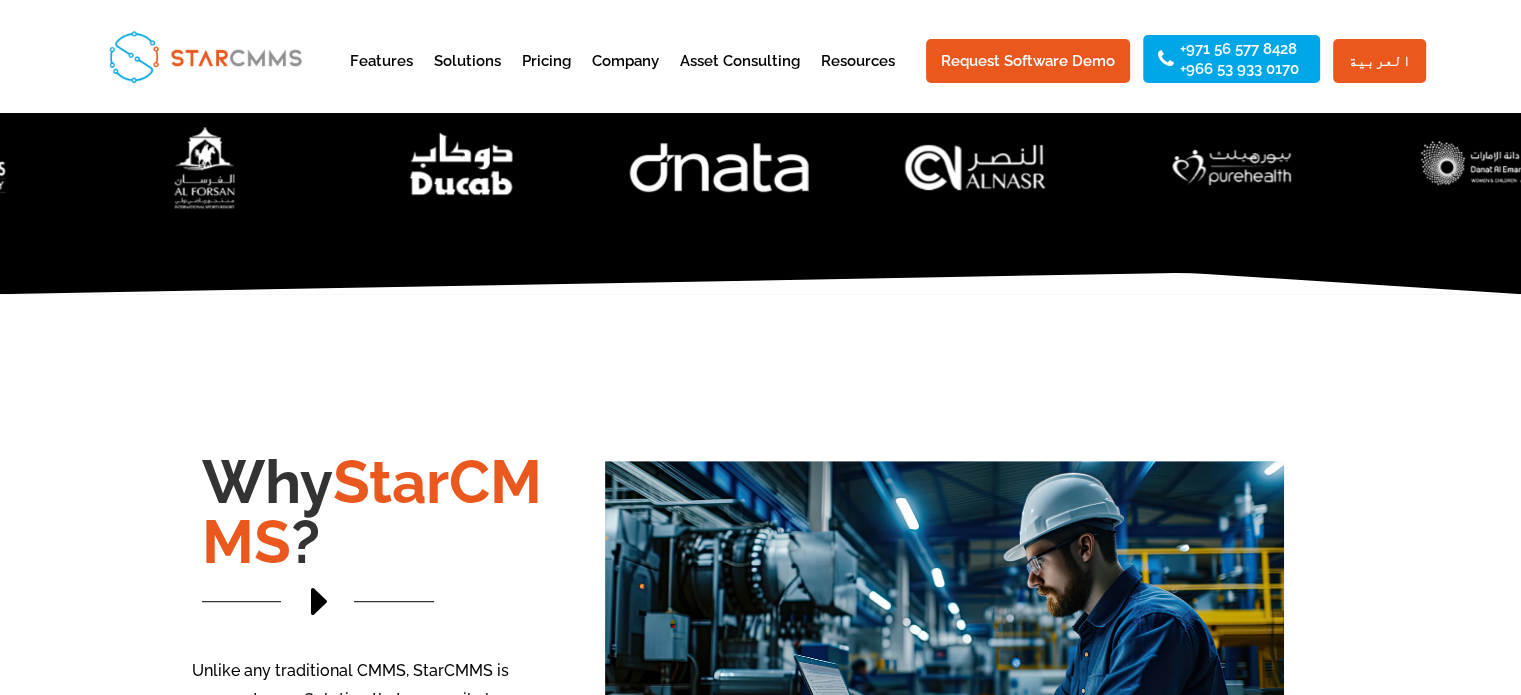 click at bounding box center [719, 167] 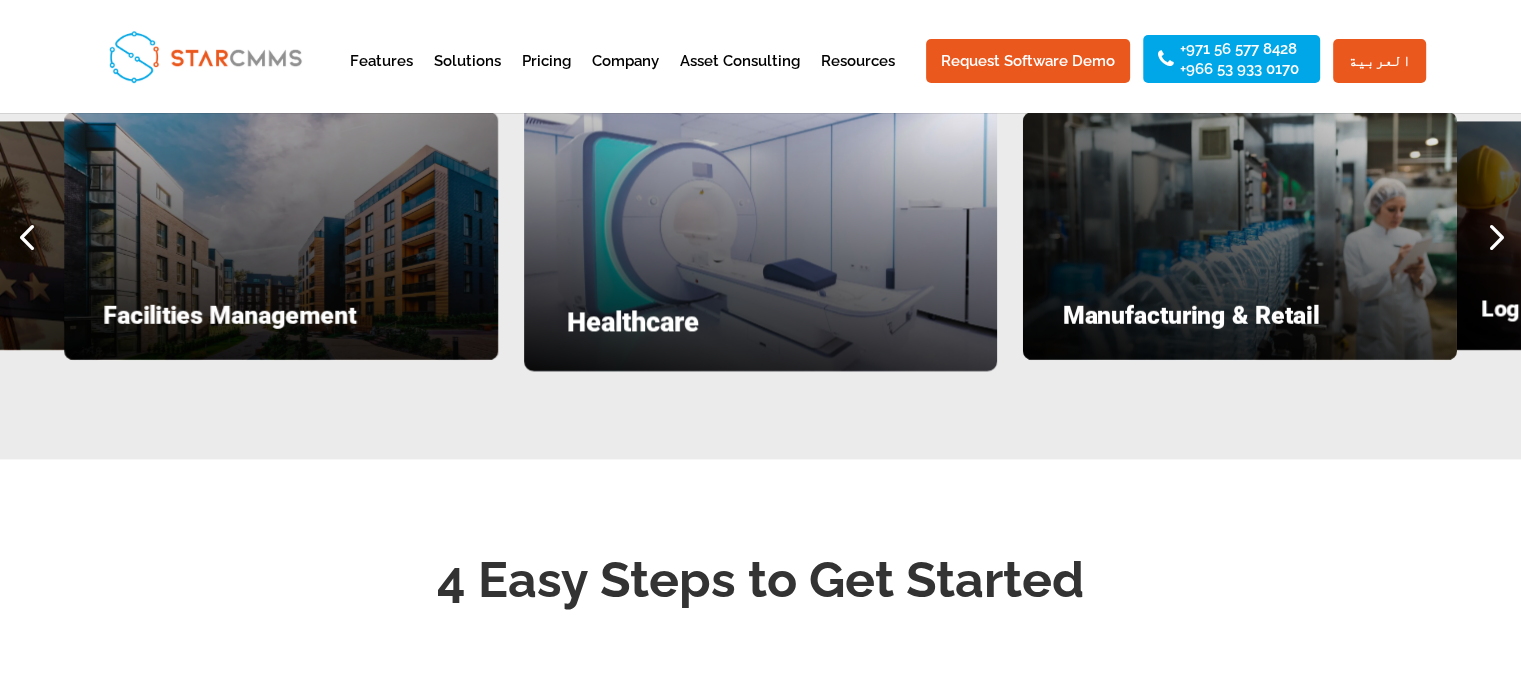 scroll, scrollTop: 2700, scrollLeft: 0, axis: vertical 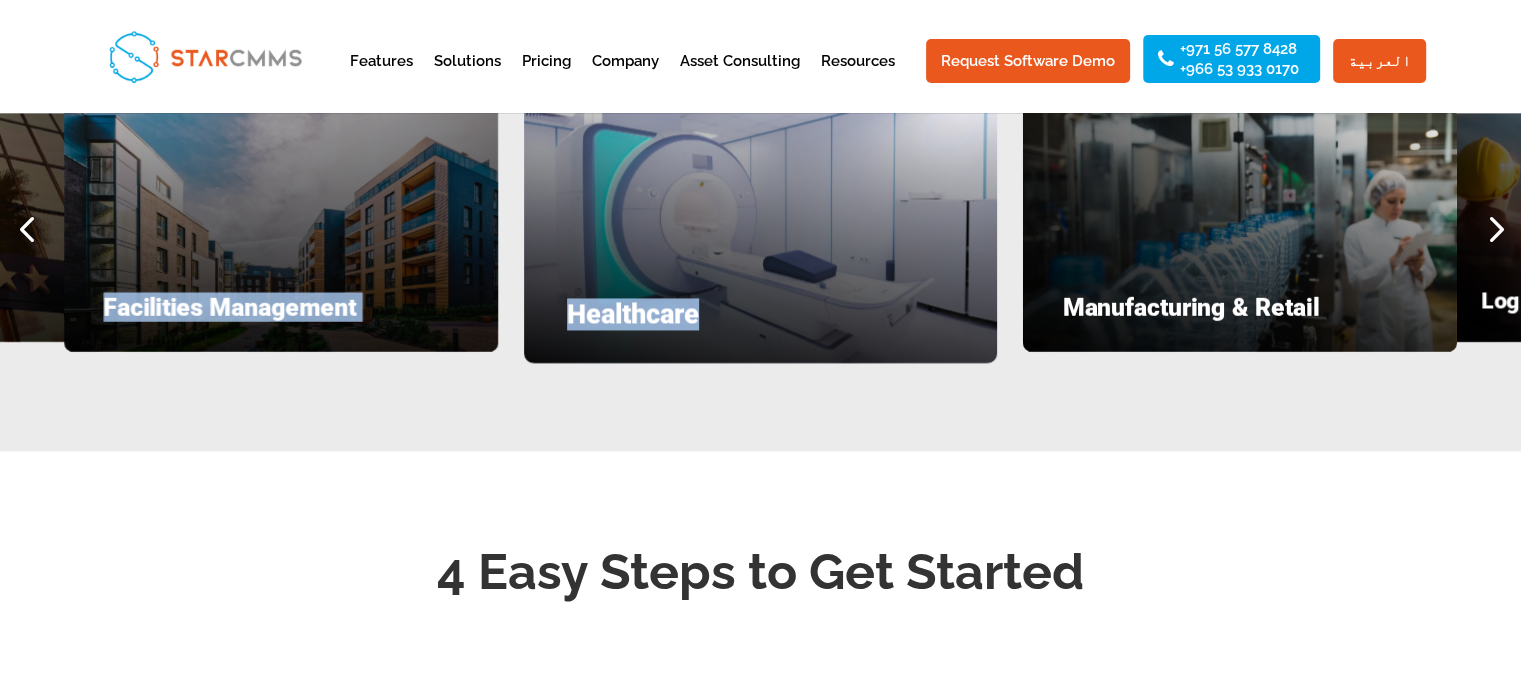 drag, startPoint x: 950, startPoint y: 280, endPoint x: 492, endPoint y: 268, distance: 458.15717 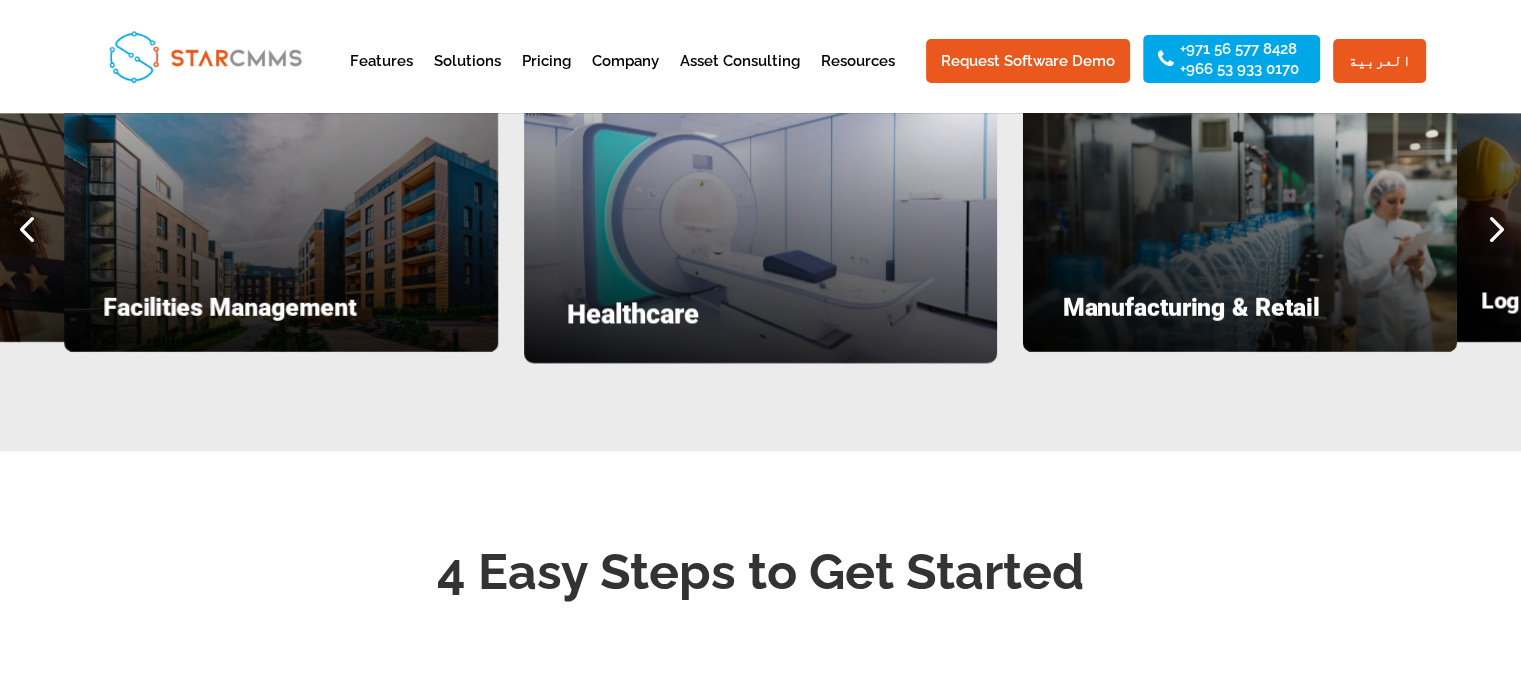 click on "4 Easy Steps to Get Started
Setup Users
Define users & their roles with custom defined permission levels based on your business processes & maintenance workflows.
1
Define Physical Assets
2" at bounding box center (760, 1654) 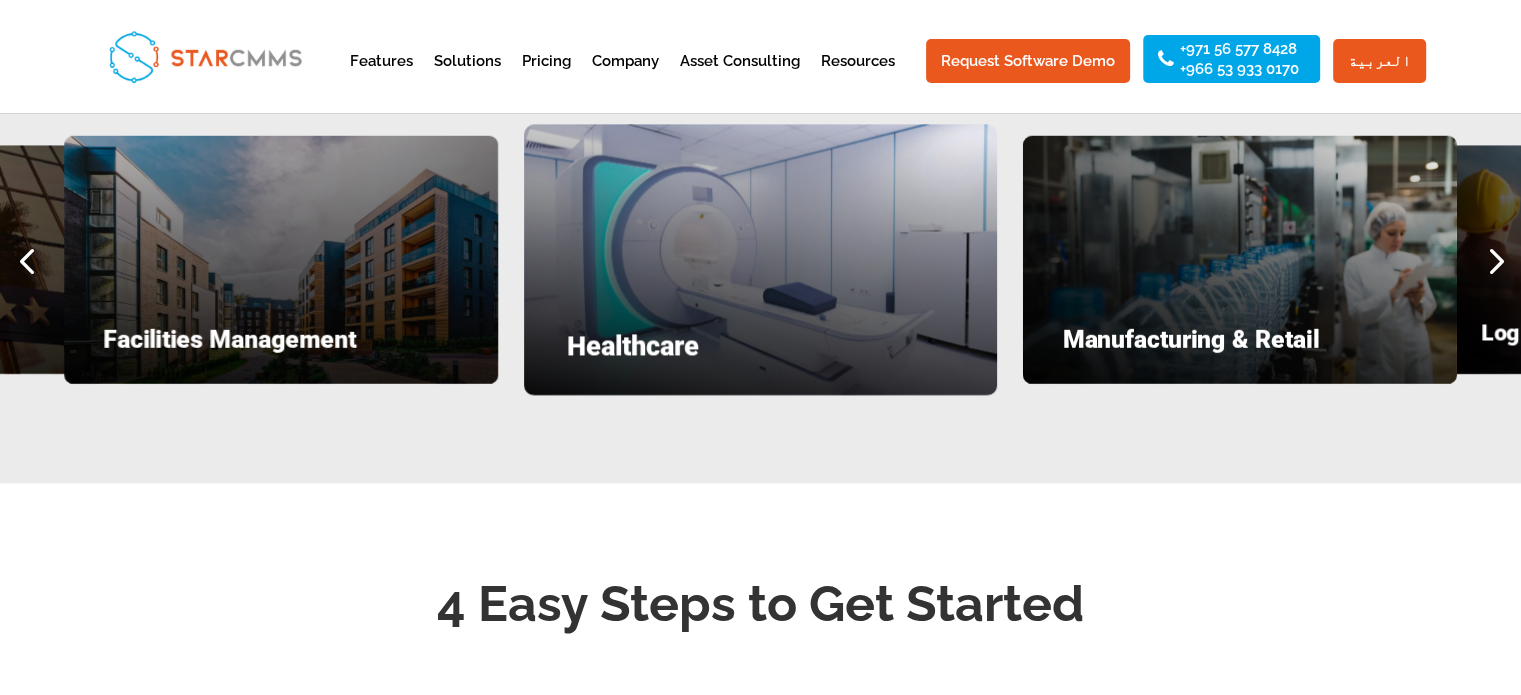 scroll, scrollTop: 2500, scrollLeft: 0, axis: vertical 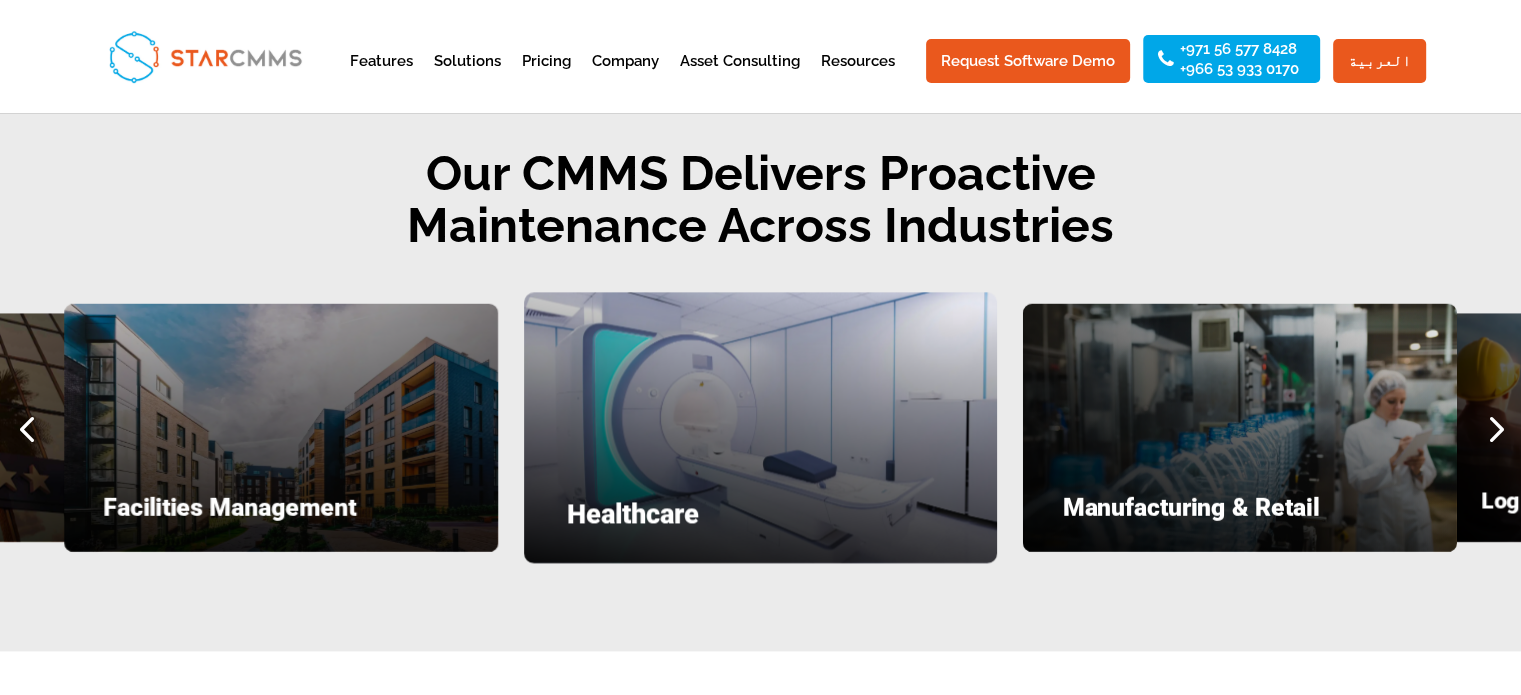 click on "Healthcare" at bounding box center (761, 519) 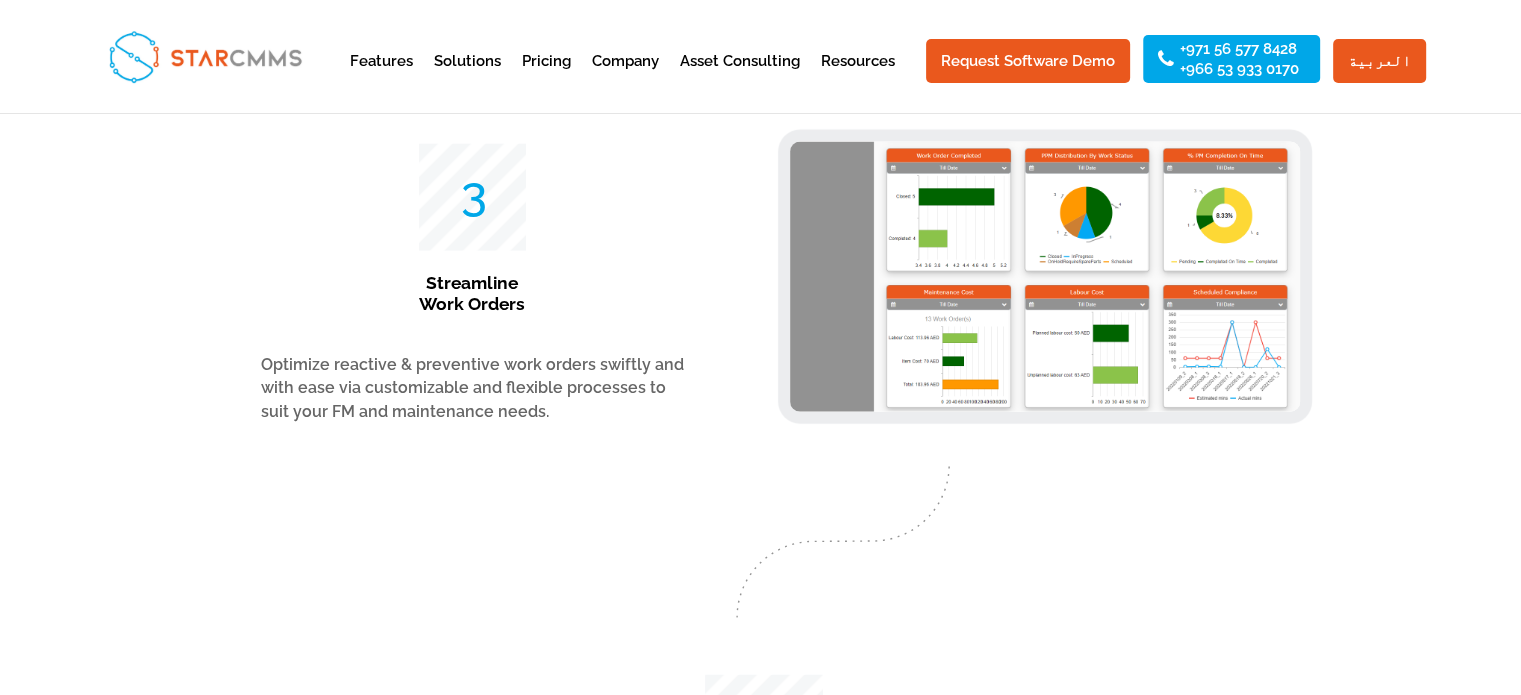 scroll, scrollTop: 4800, scrollLeft: 0, axis: vertical 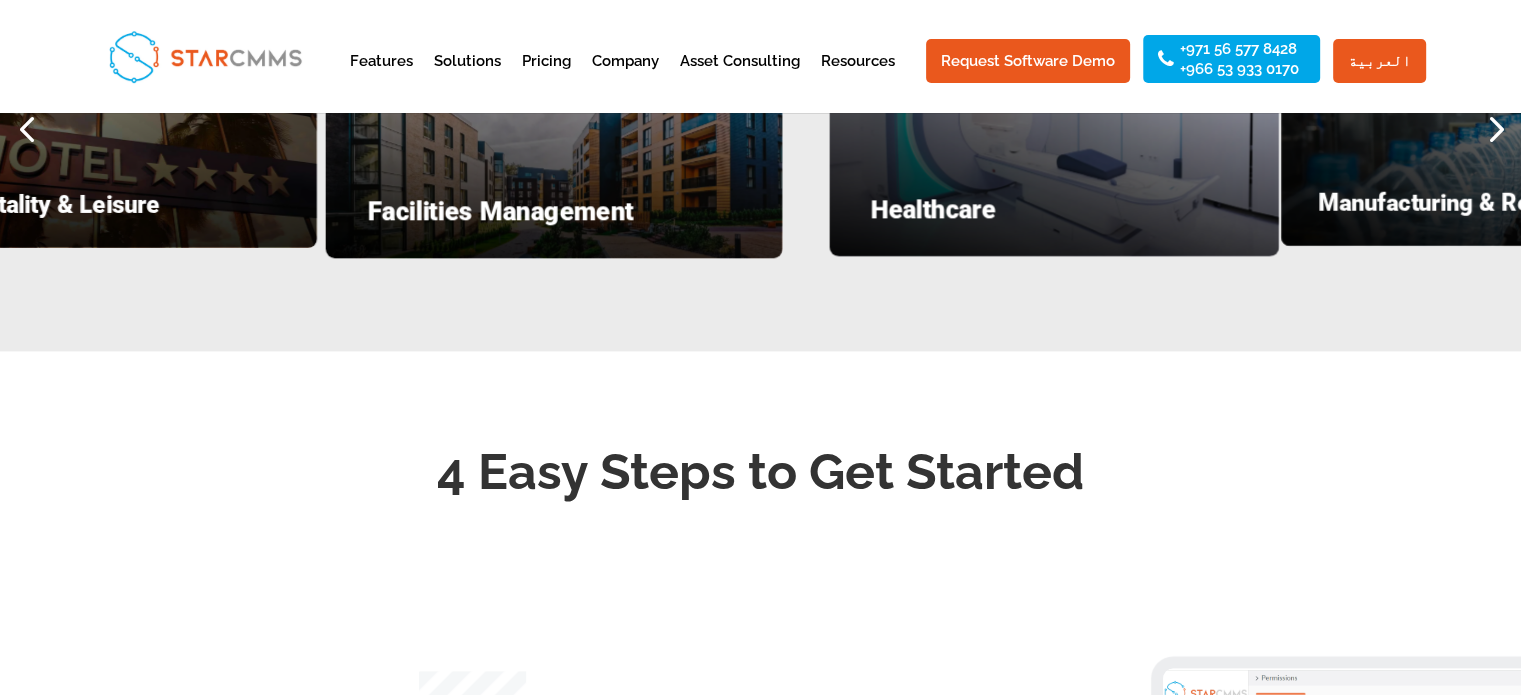 click on "Facilities Management" at bounding box center [554, 216] 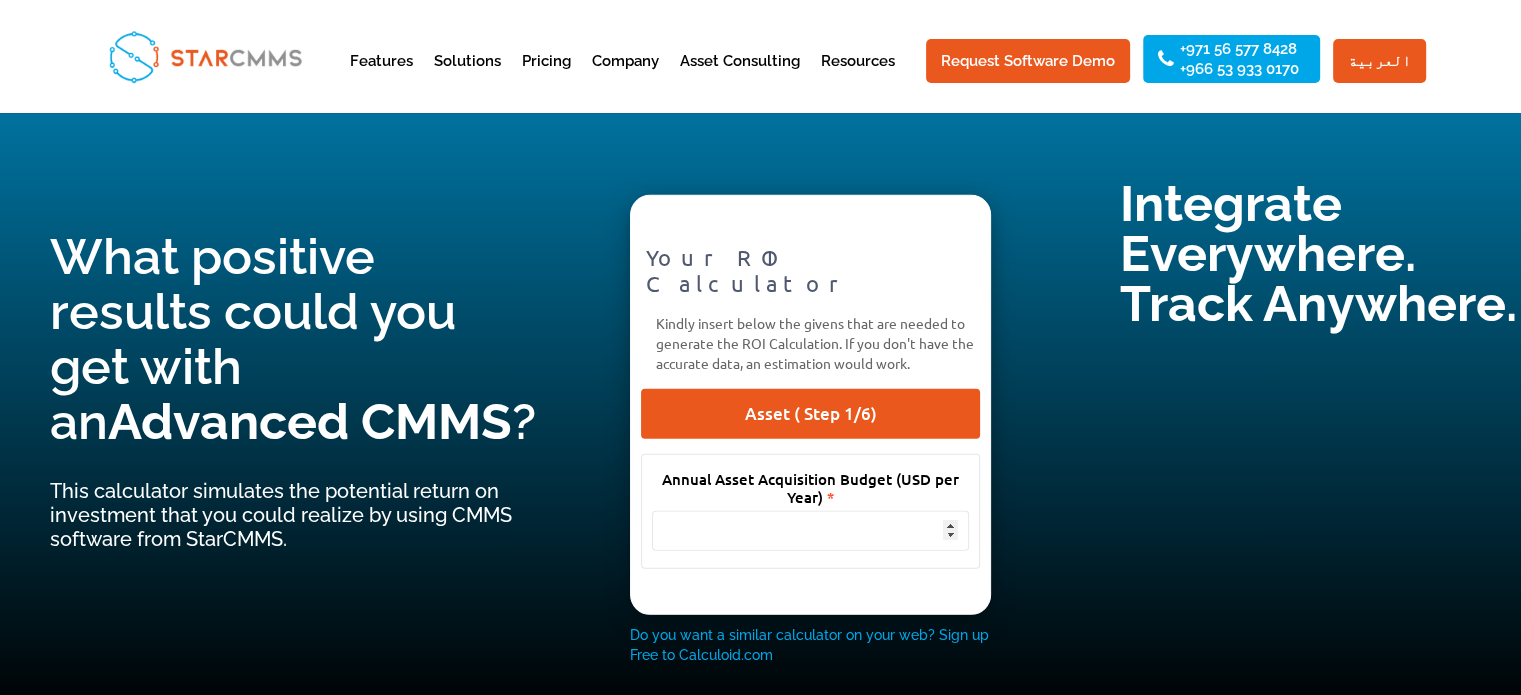 scroll, scrollTop: 6100, scrollLeft: 0, axis: vertical 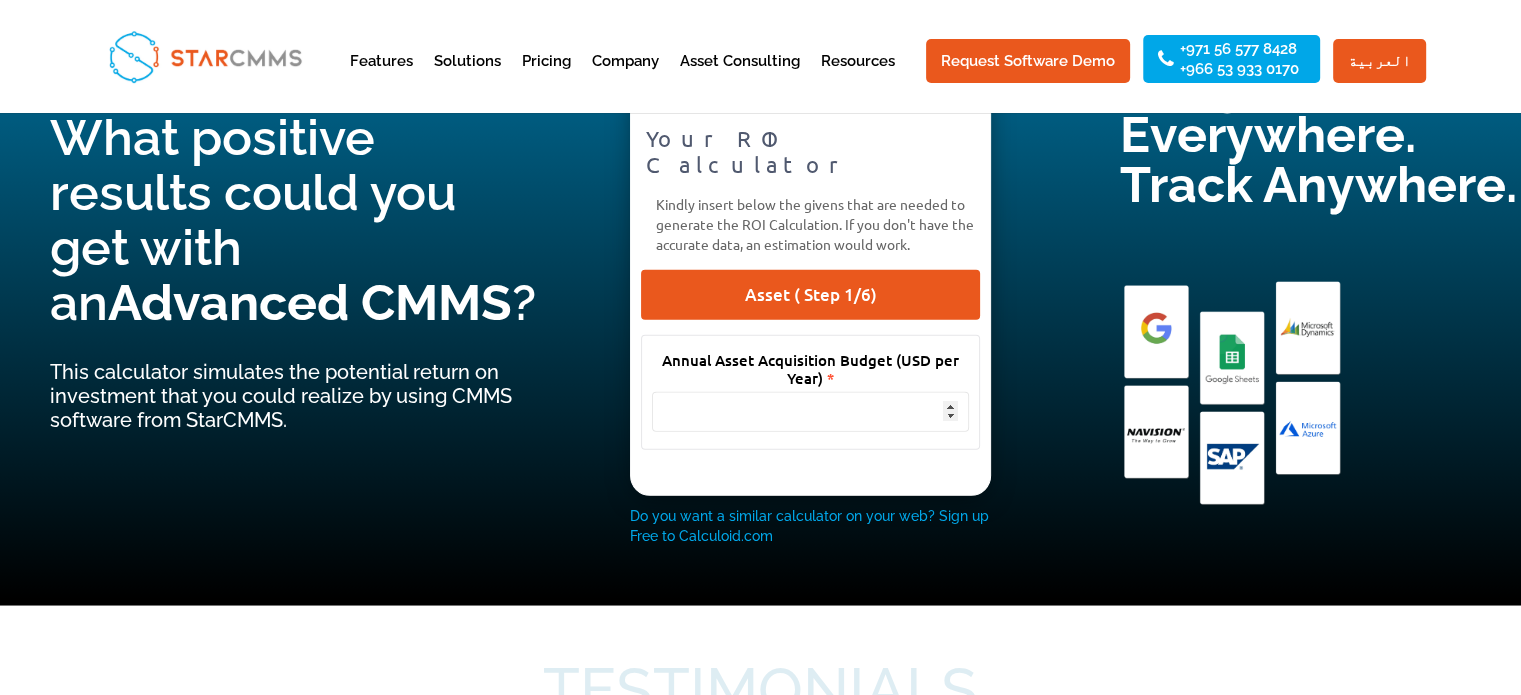 click at bounding box center (810, 412) 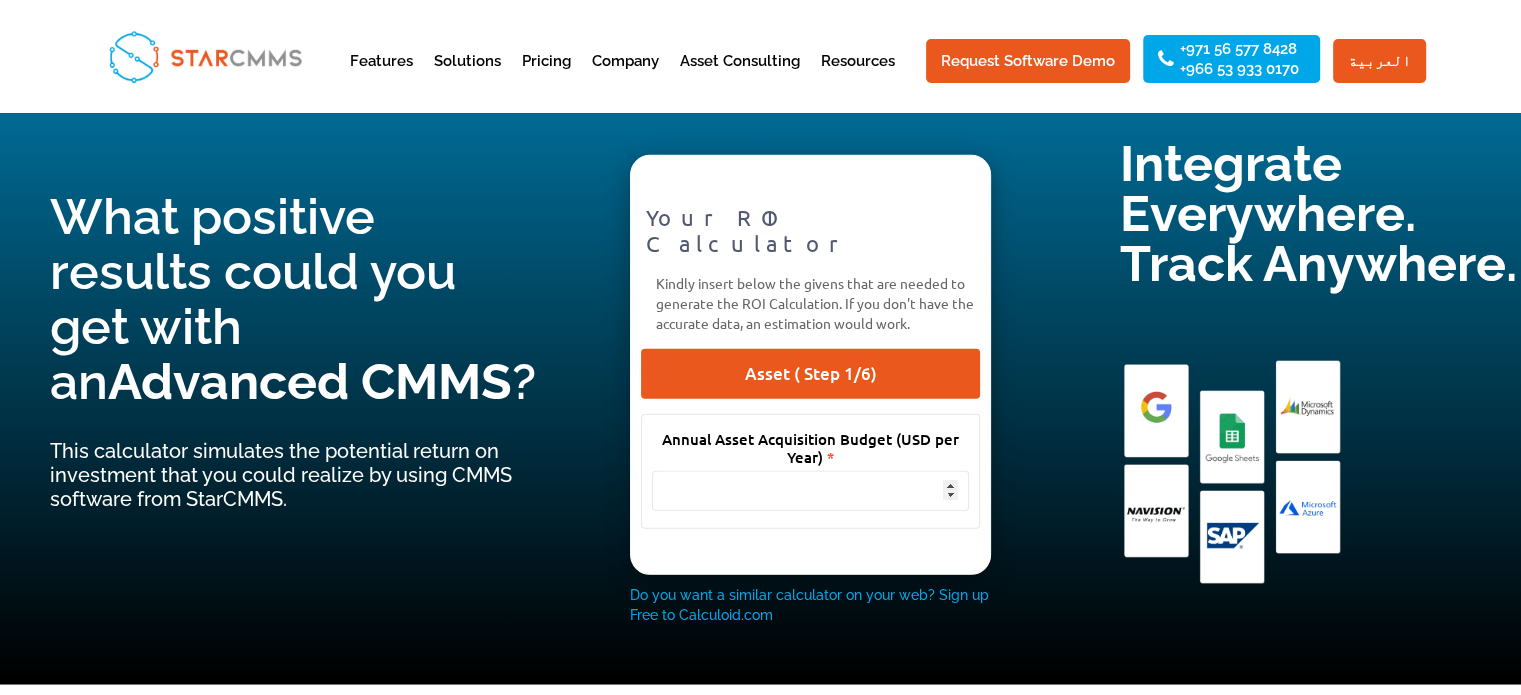 scroll, scrollTop: 6000, scrollLeft: 0, axis: vertical 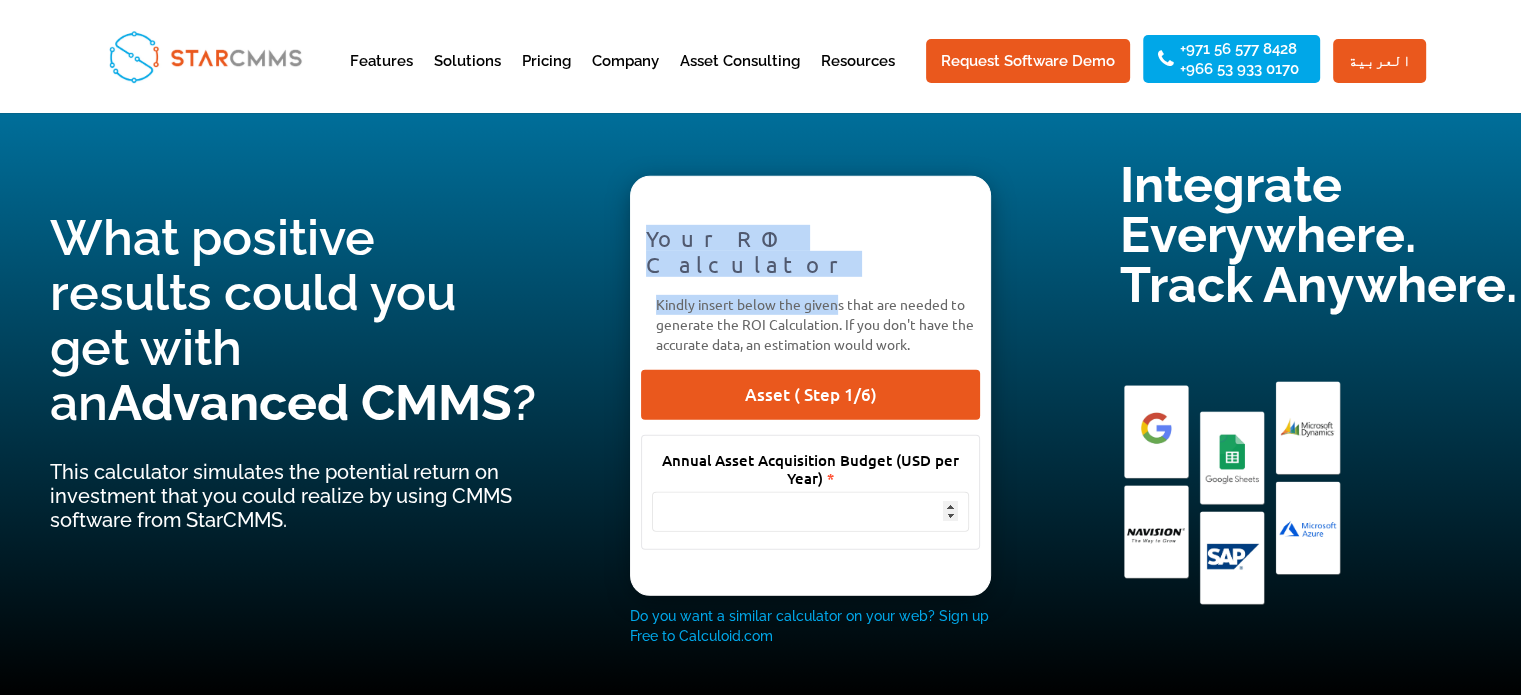 drag, startPoint x: 652, startPoint y: 247, endPoint x: 833, endPoint y: 279, distance: 183.80696 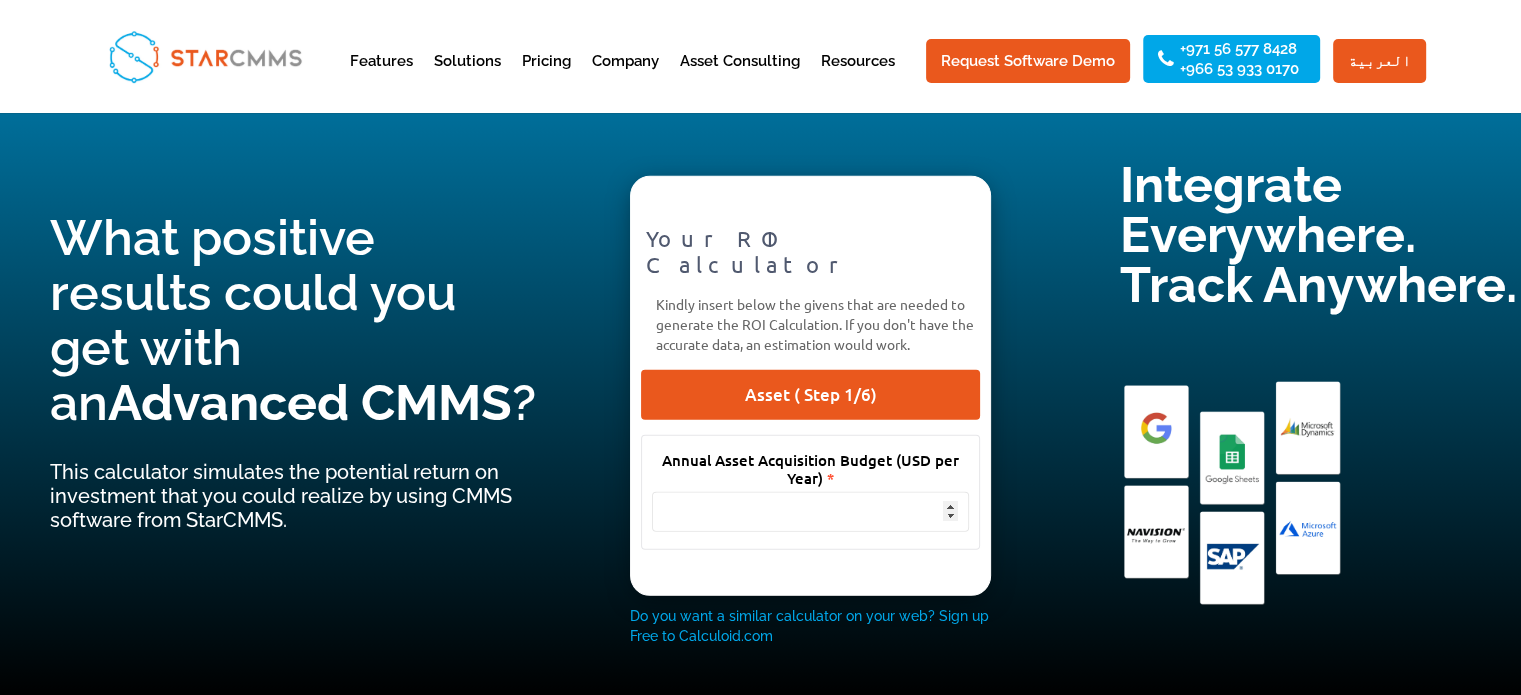 click on "Kindly insert below the givens that are needed to generate the ROI Calculation. If you don't have the accurate data, an estimation would work." at bounding box center (810, 324) 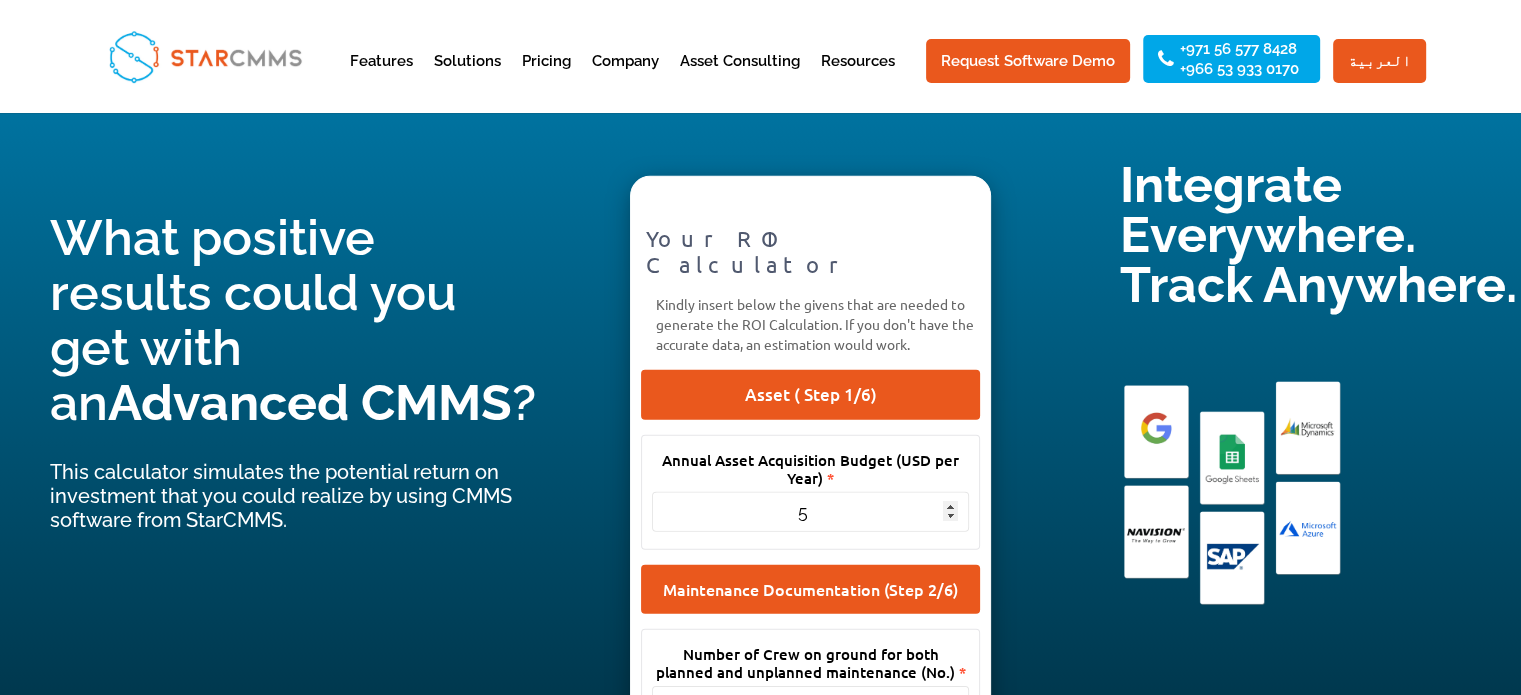 scroll, scrollTop: 16, scrollLeft: 16, axis: both 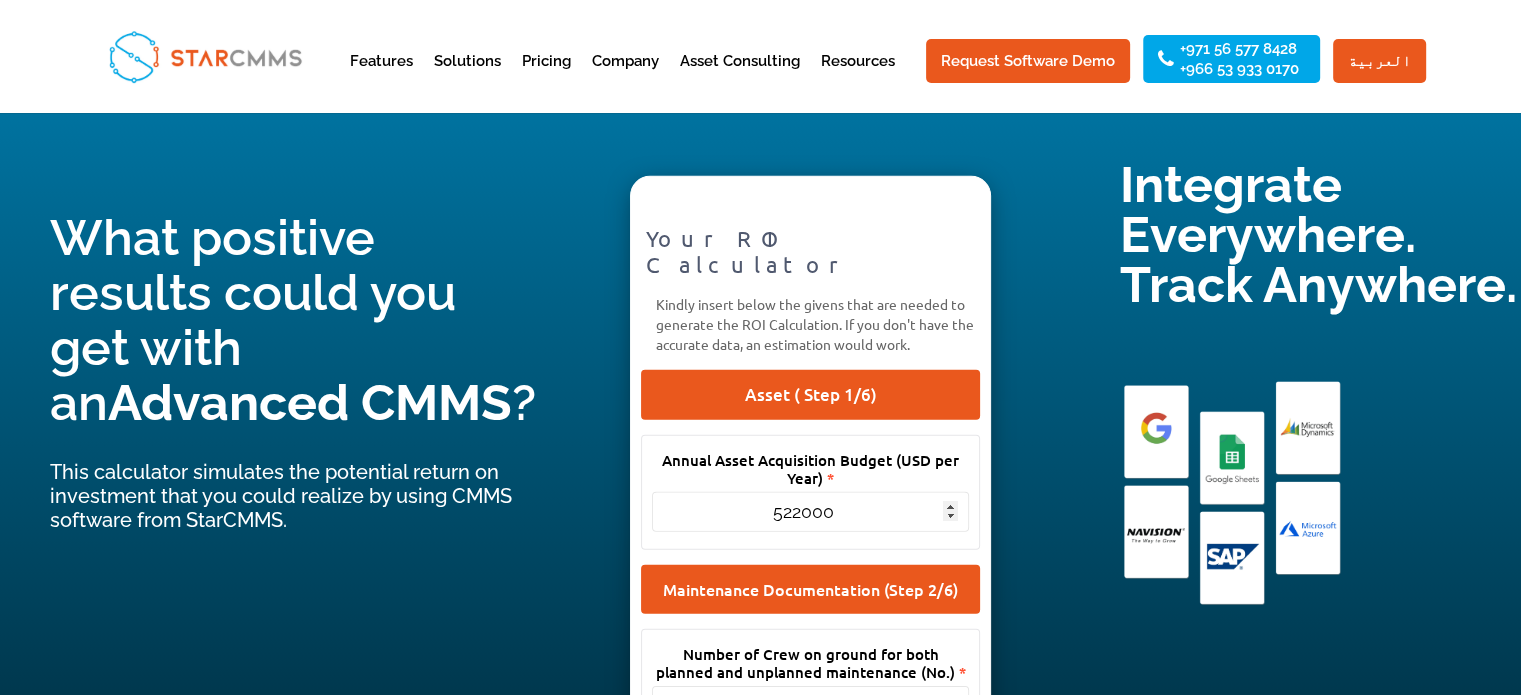 type on "522000" 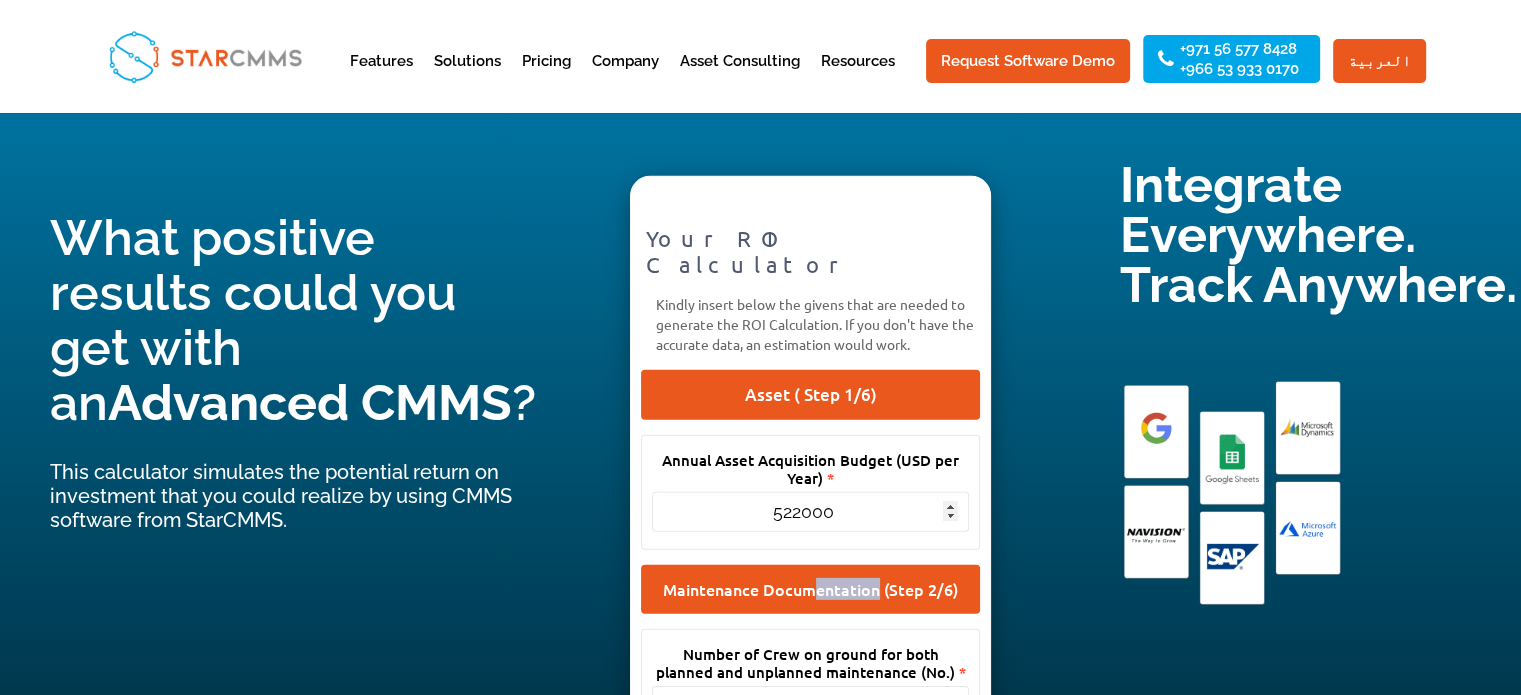 drag, startPoint x: 817, startPoint y: 548, endPoint x: 881, endPoint y: 533, distance: 65.734314 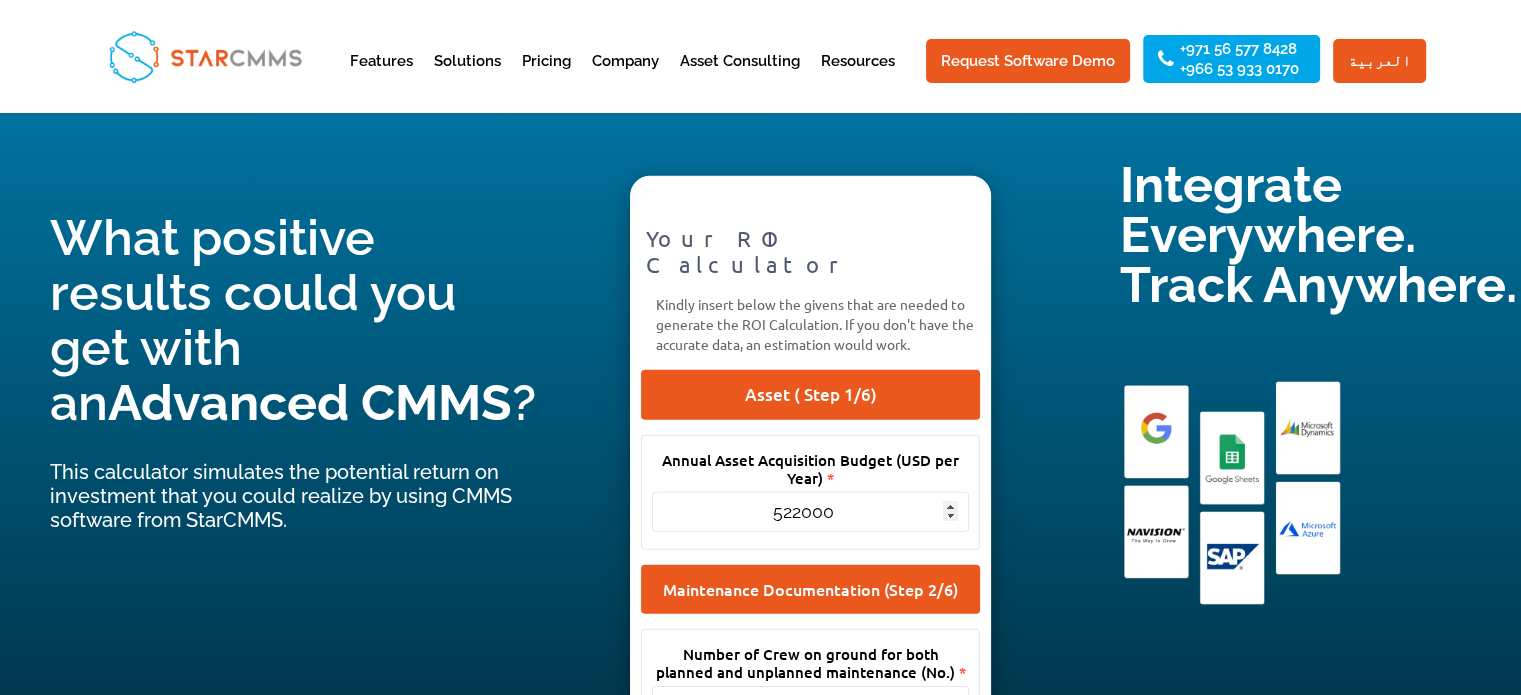 click on "Asset ( Step 1/6)
Annual Asset Acquisition Budget (USD per Year)
*
522000" at bounding box center [810, 740] 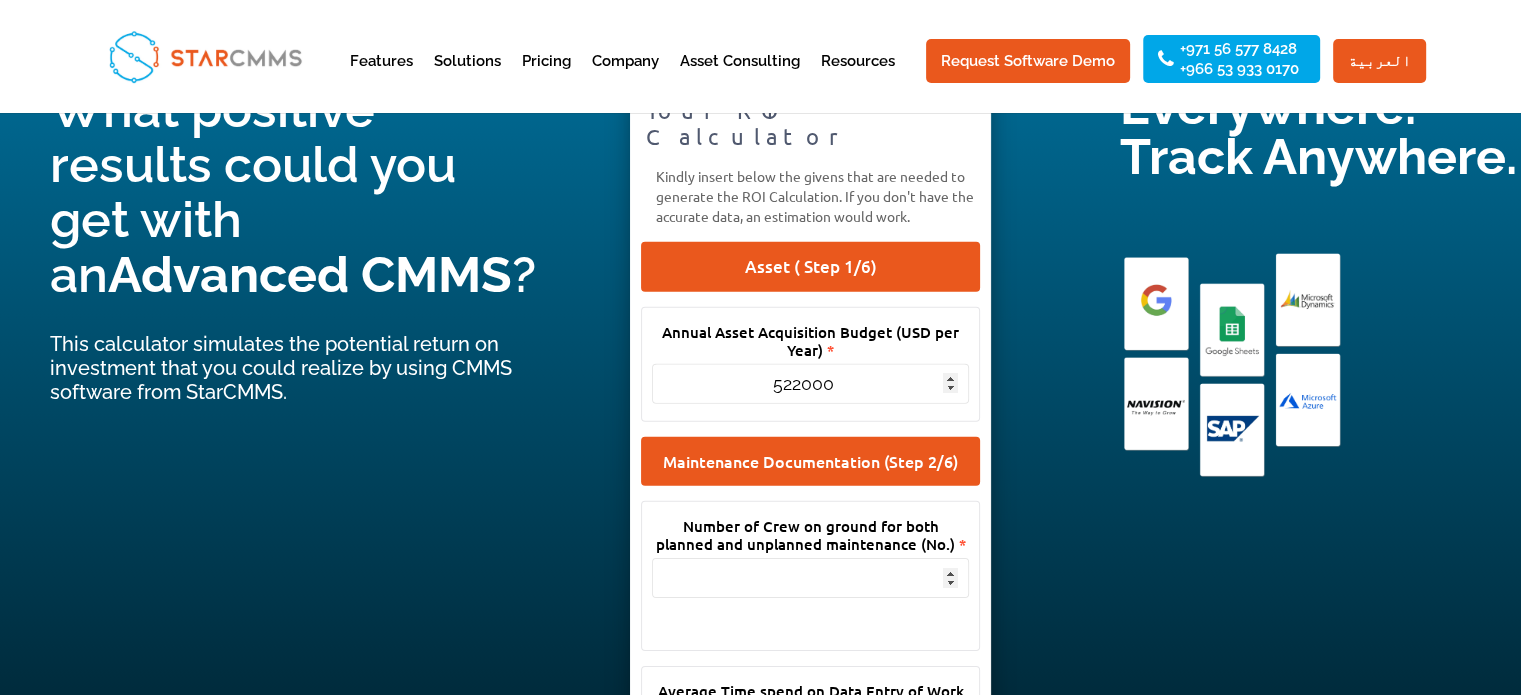 scroll, scrollTop: 6200, scrollLeft: 0, axis: vertical 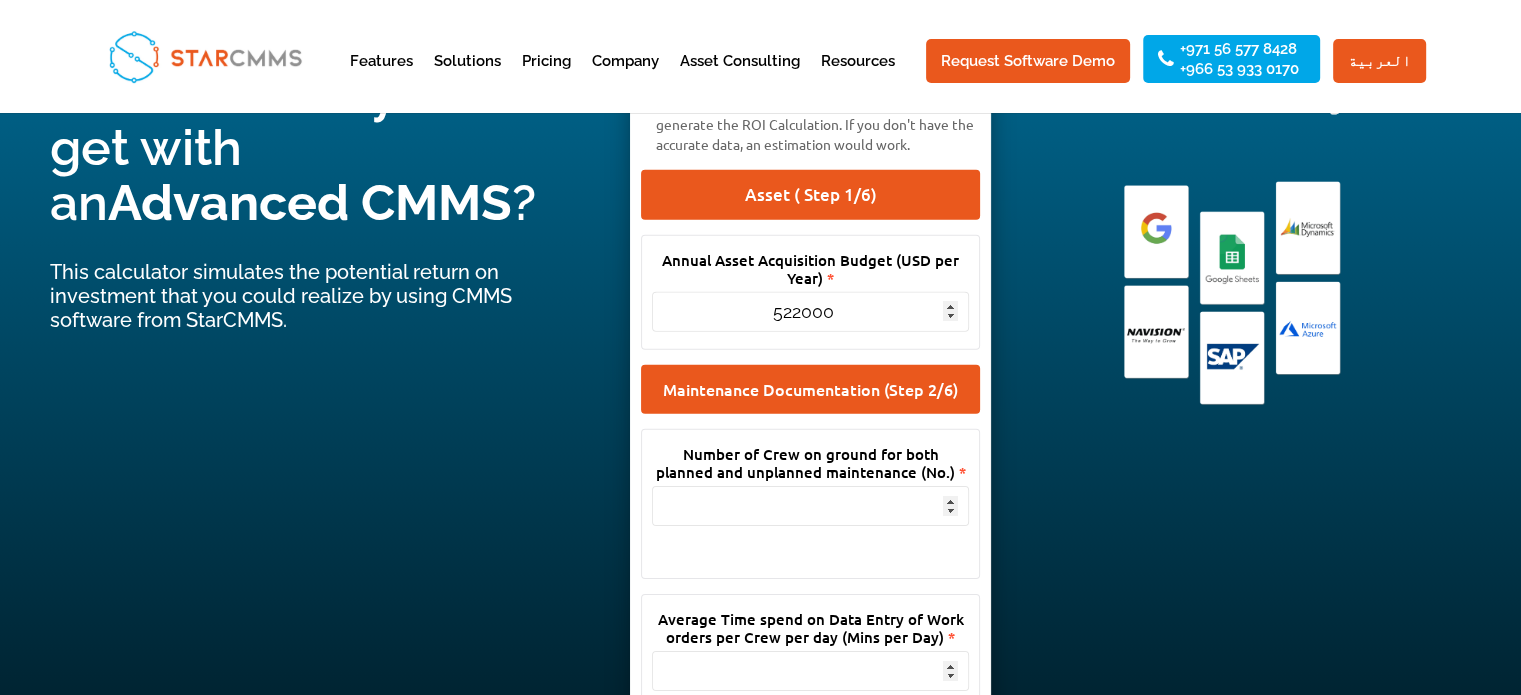 click at bounding box center (810, 506) 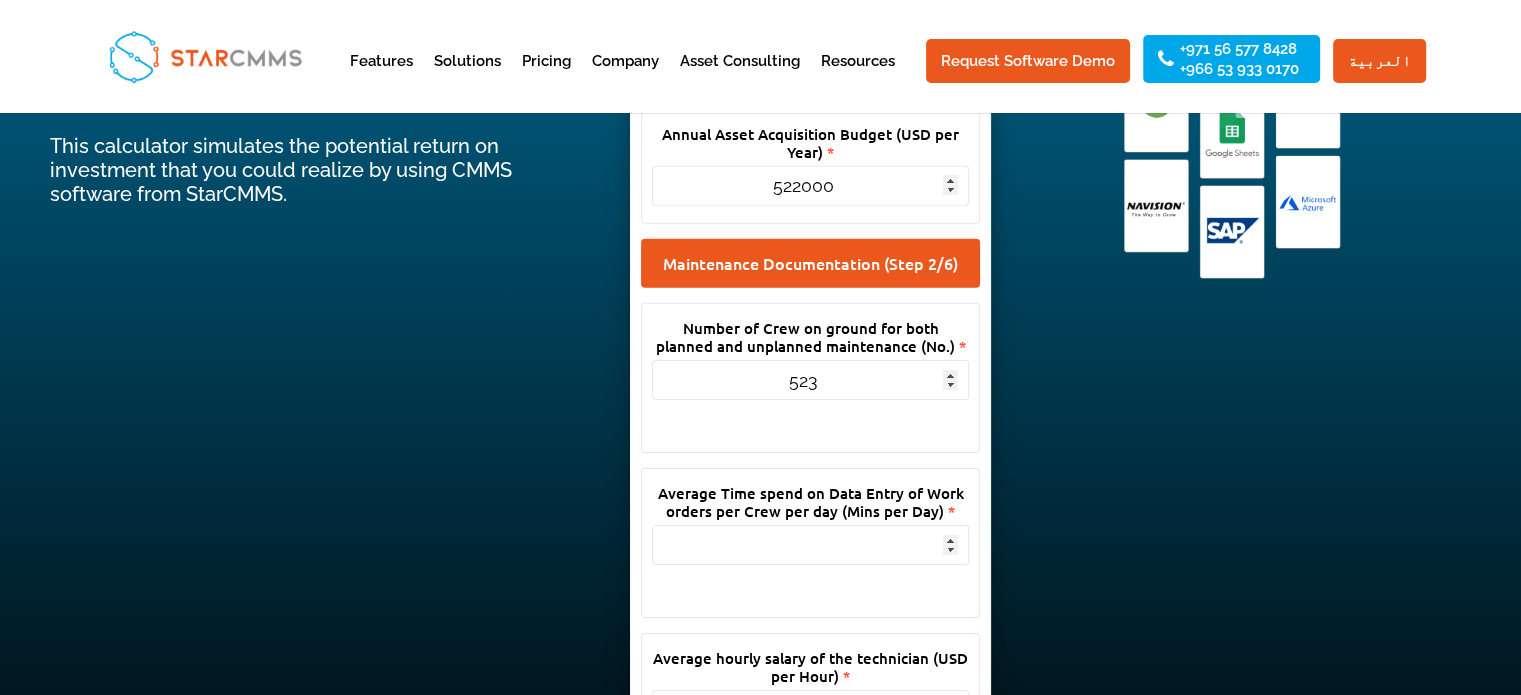 scroll, scrollTop: 6500, scrollLeft: 0, axis: vertical 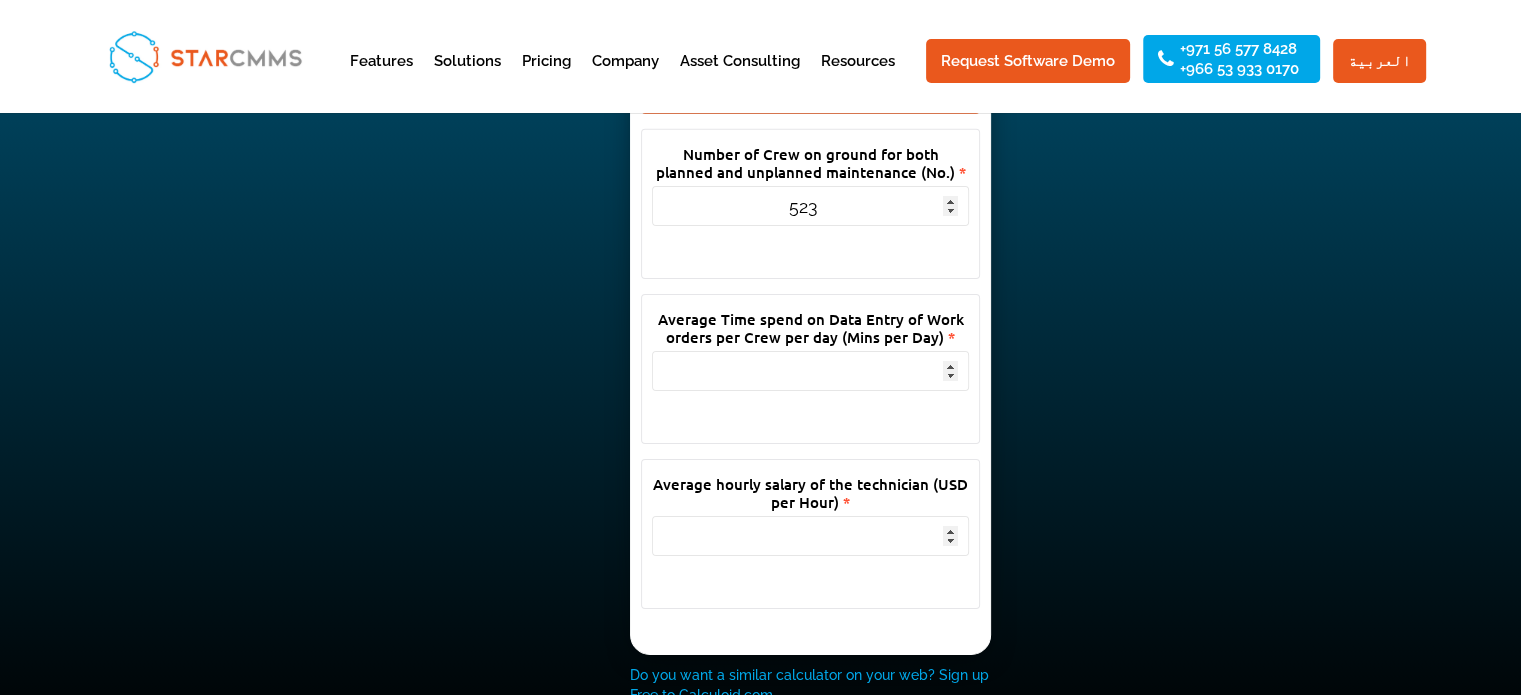 type on "523" 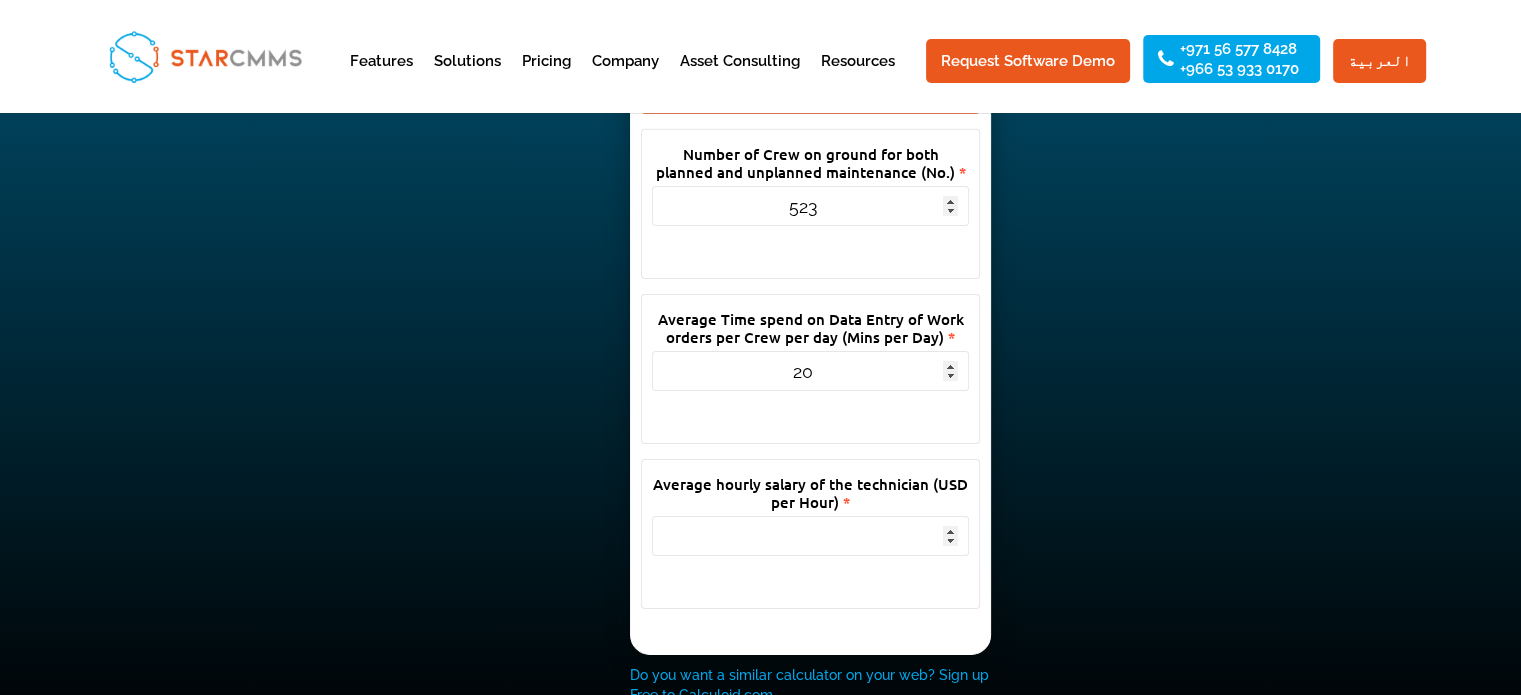 type on "2" 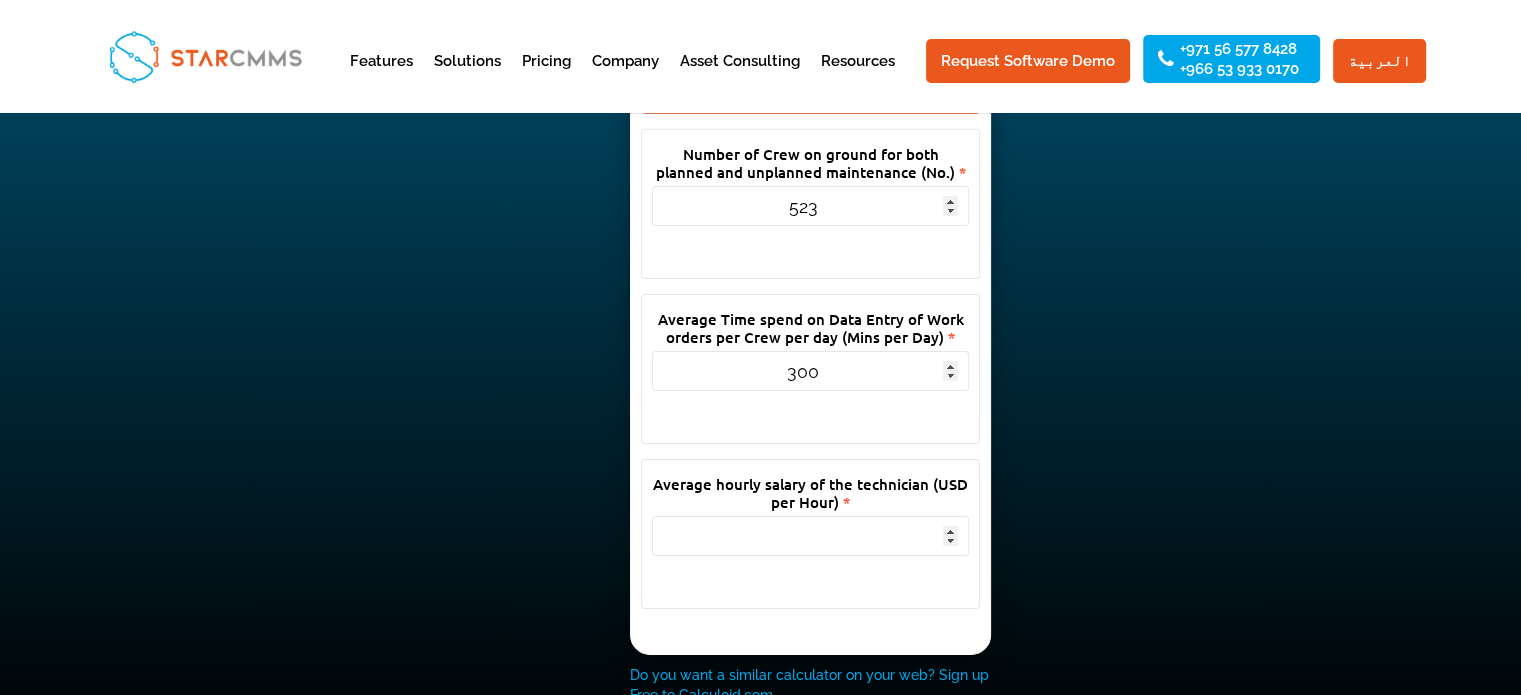 type on "300" 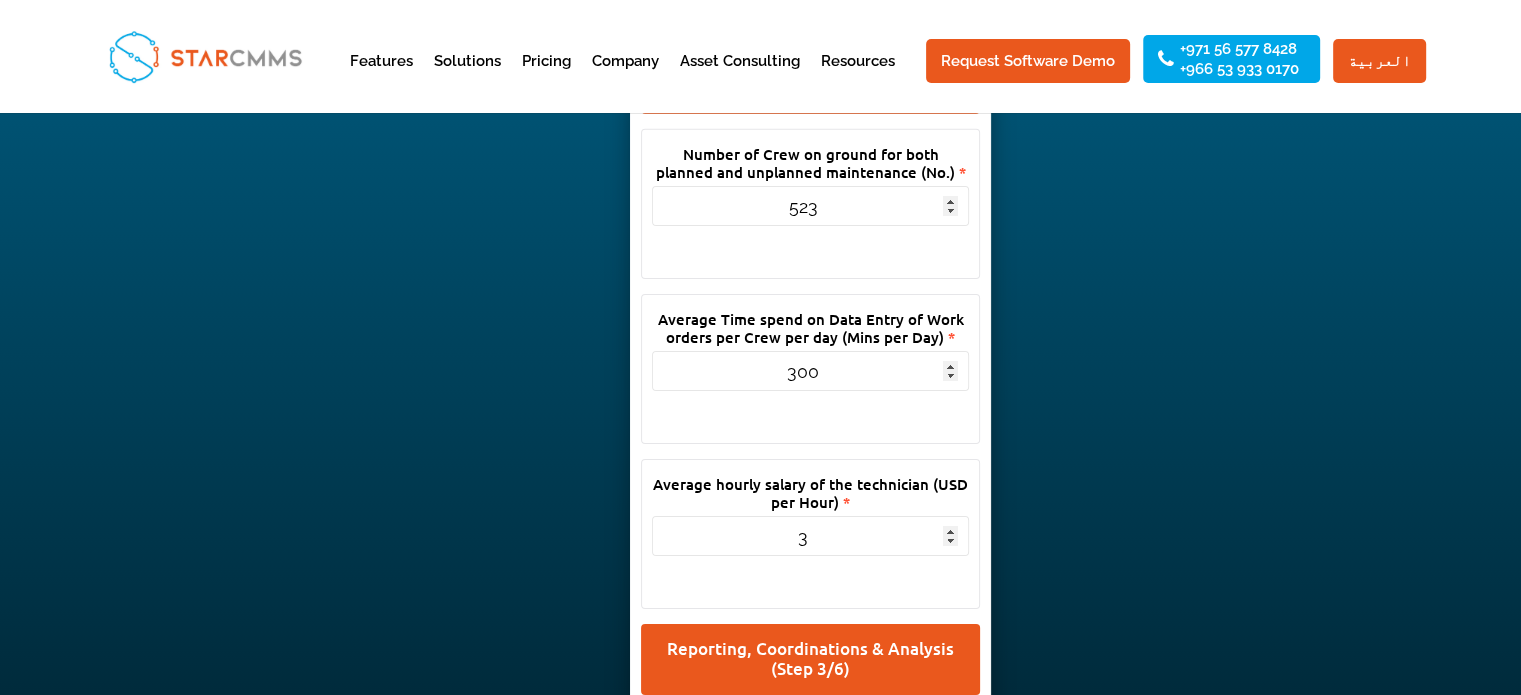 scroll, scrollTop: 15, scrollLeft: 16, axis: both 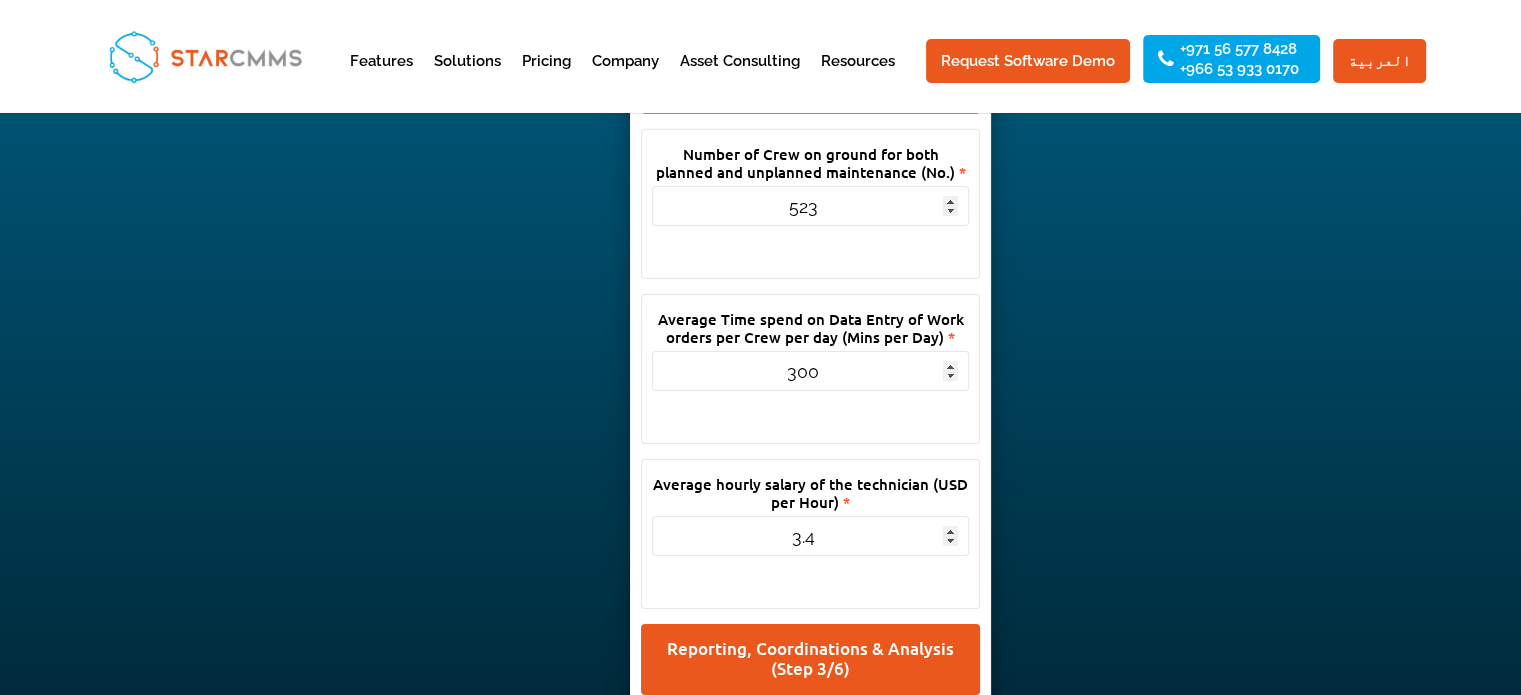 type on "3.4" 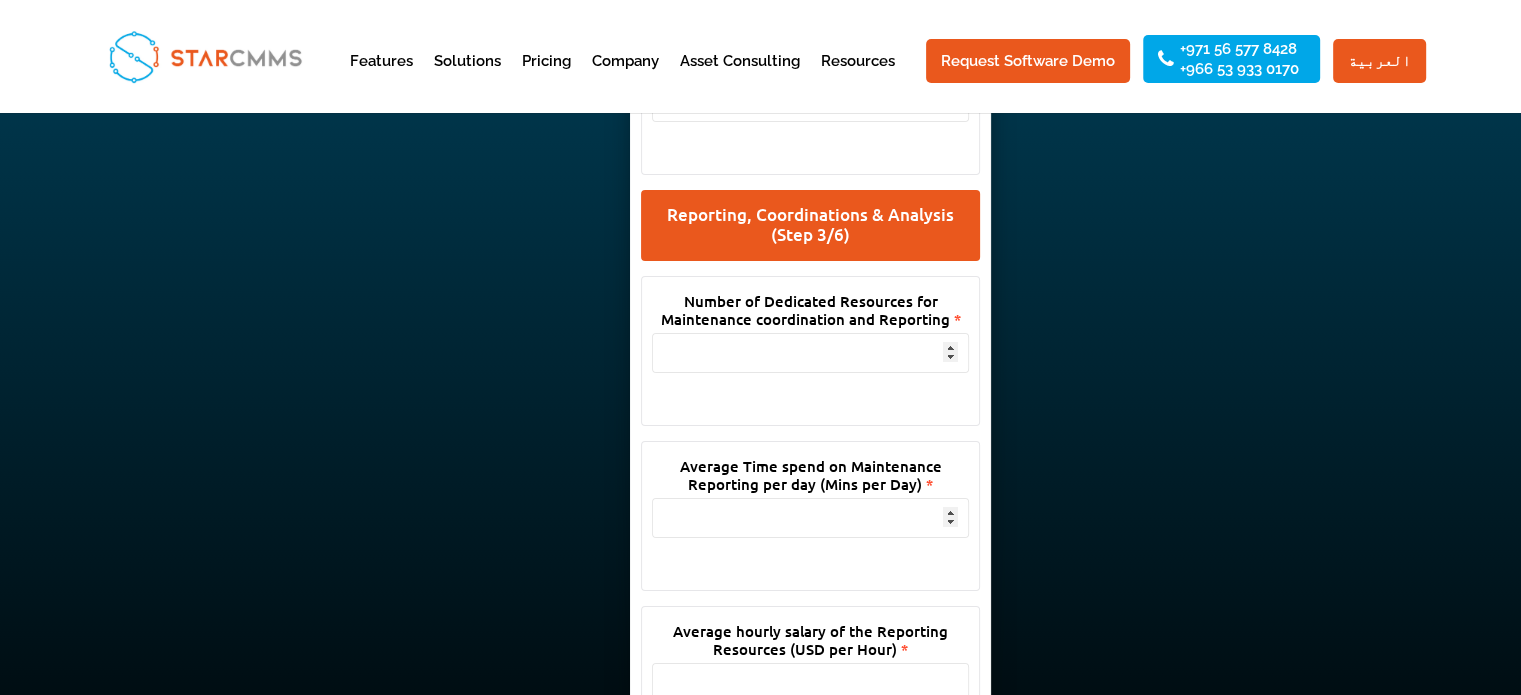 scroll, scrollTop: 6900, scrollLeft: 0, axis: vertical 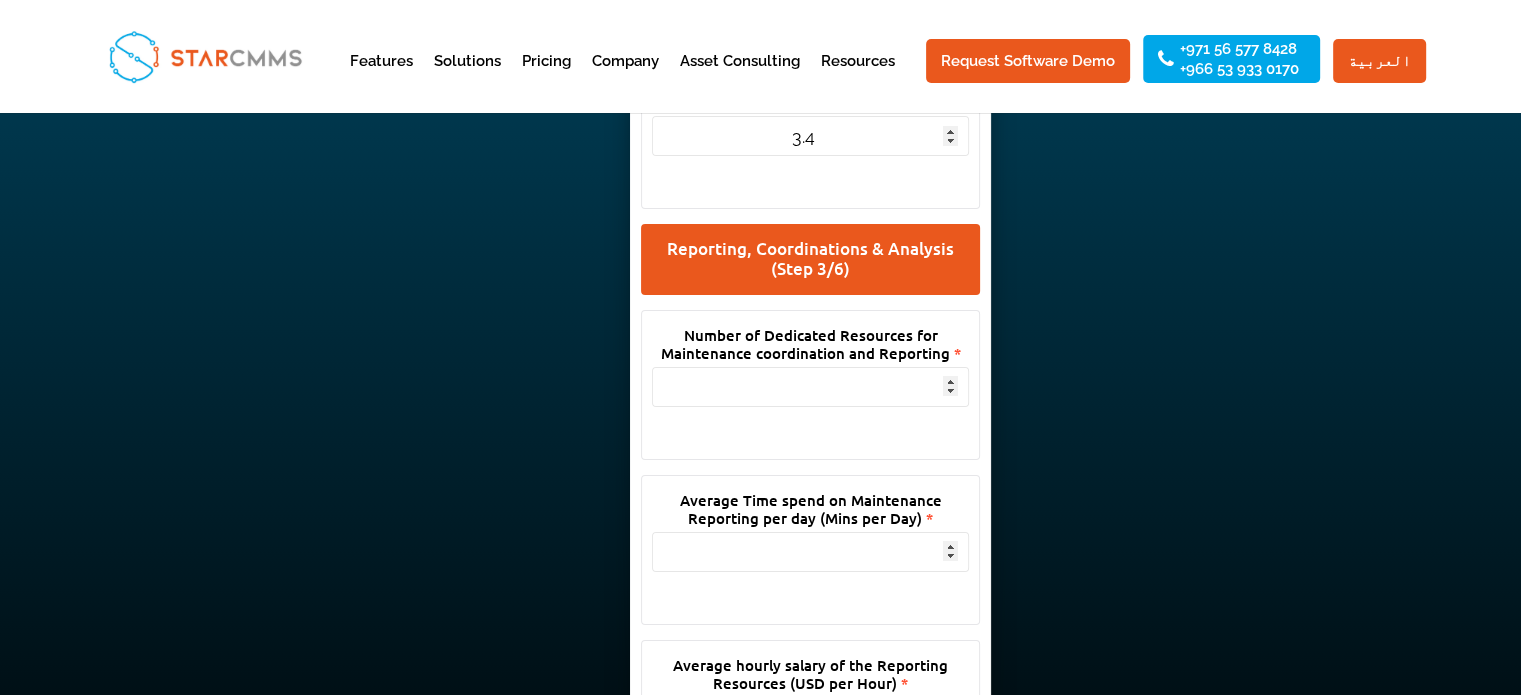 click at bounding box center (810, 387) 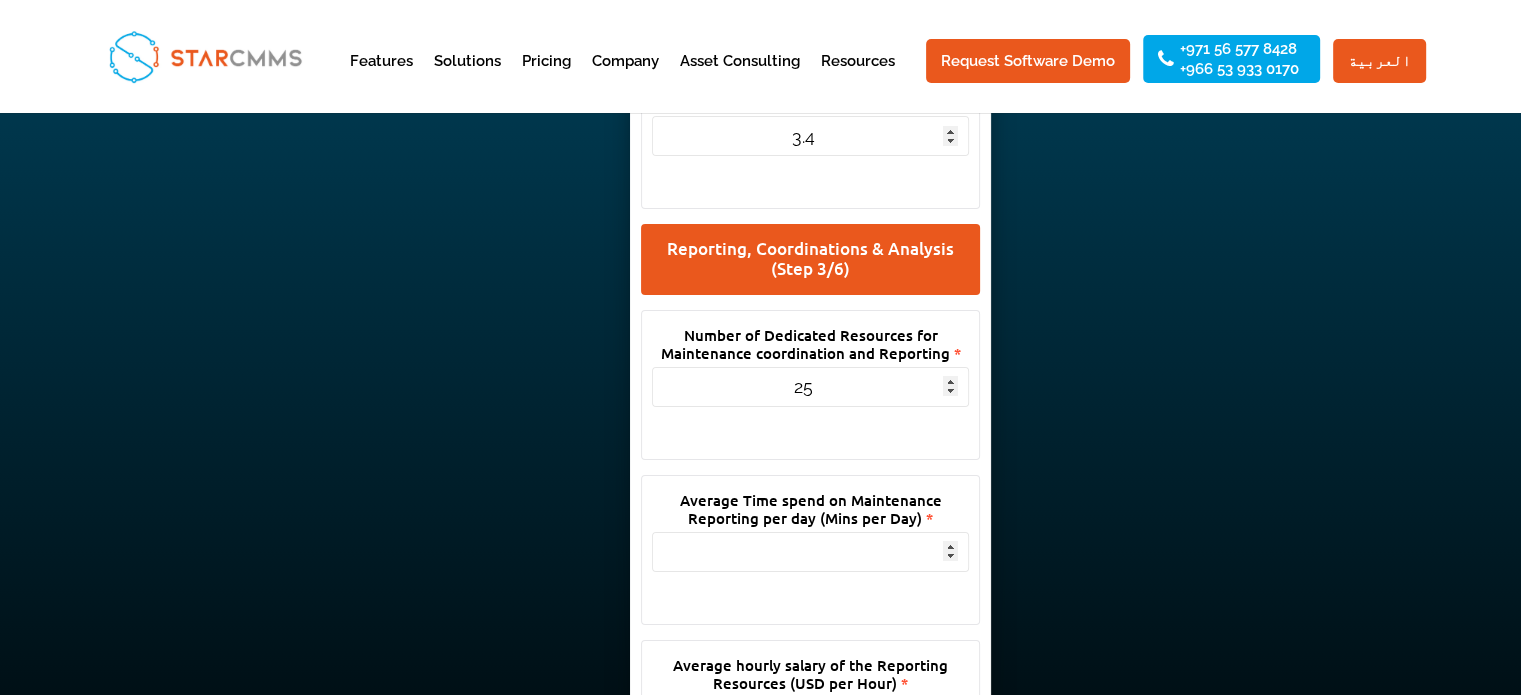 type on "25" 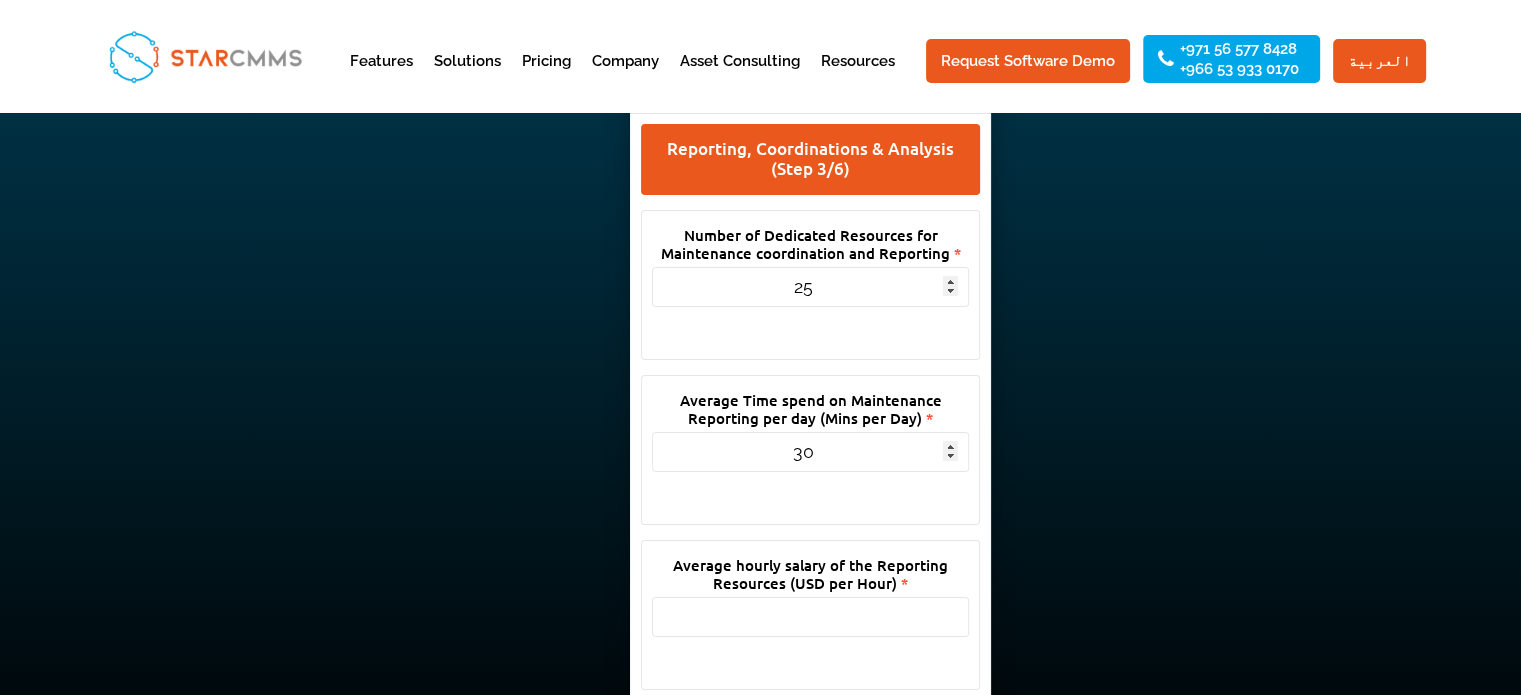 click at bounding box center [761, 56] 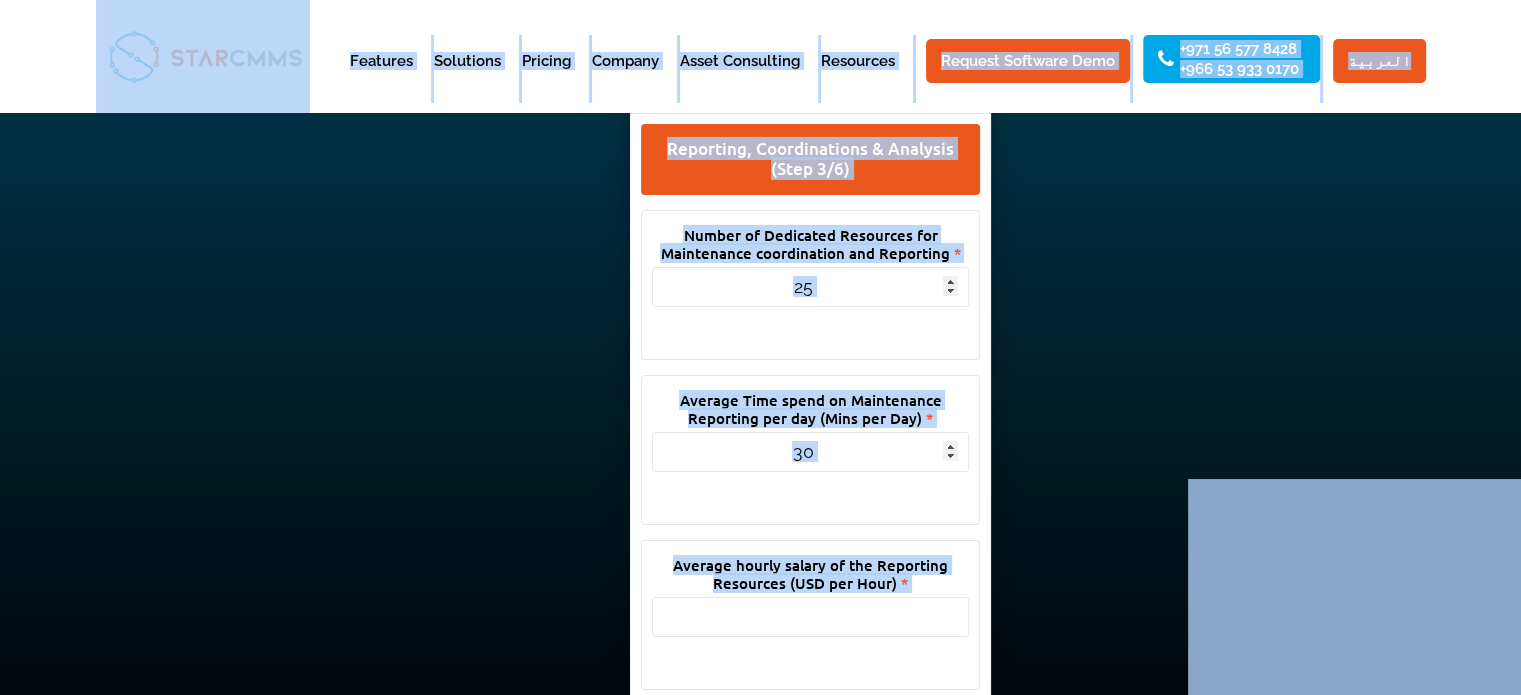 click on "30" at bounding box center [810, 452] 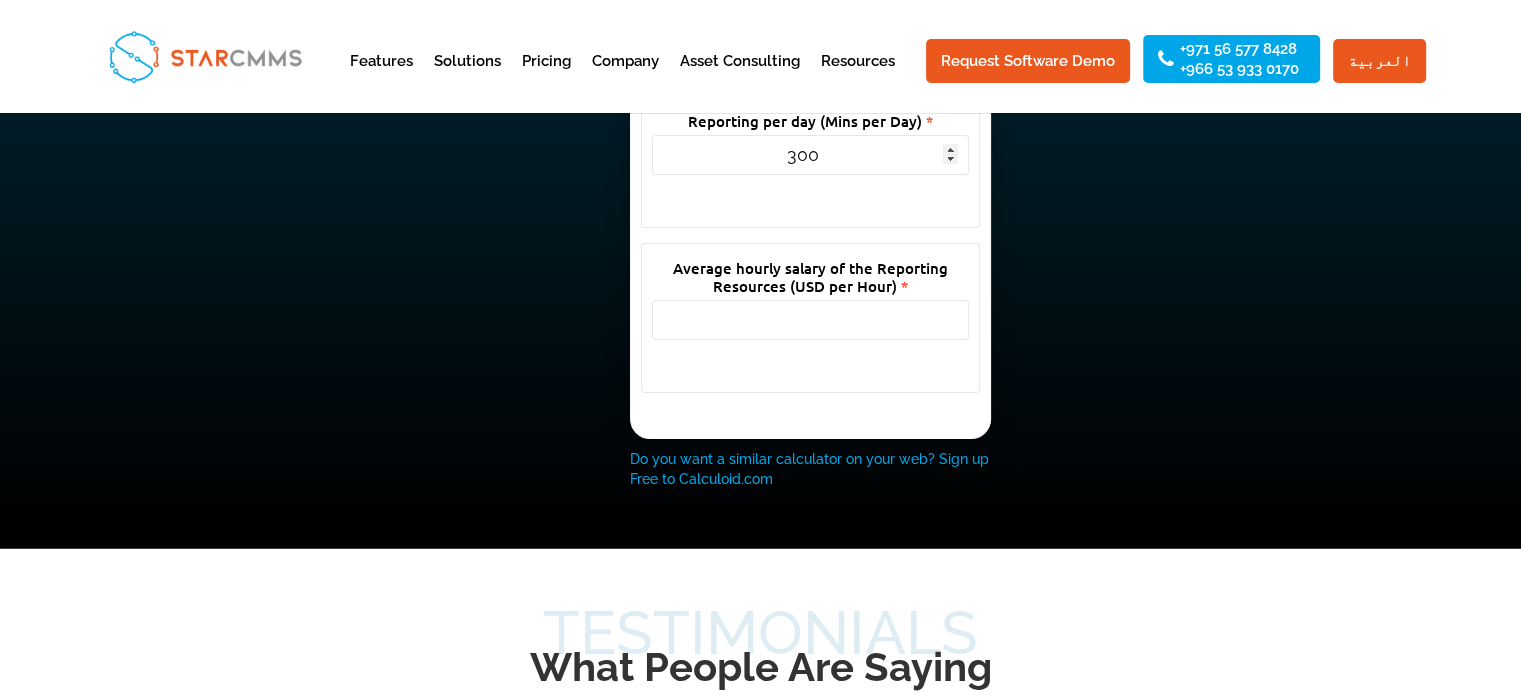 scroll, scrollTop: 7300, scrollLeft: 0, axis: vertical 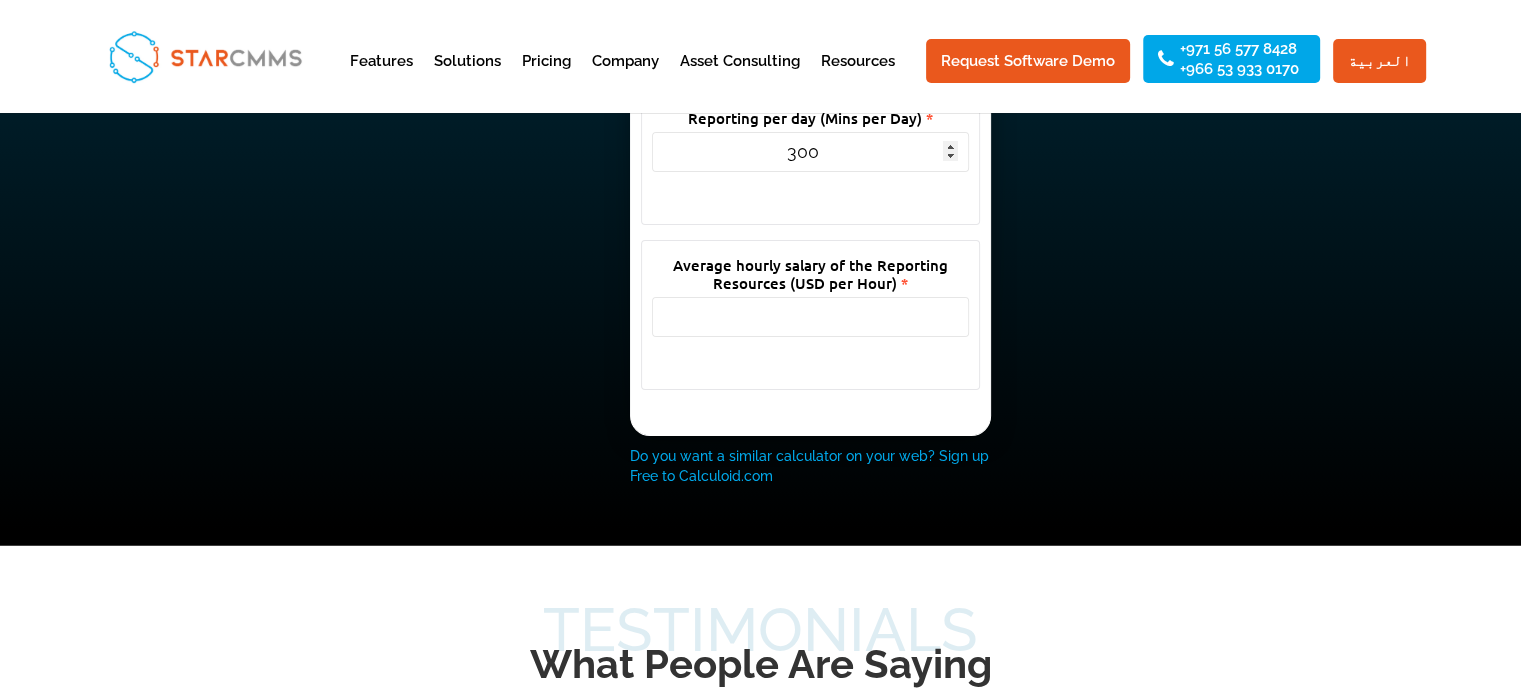 type on "300" 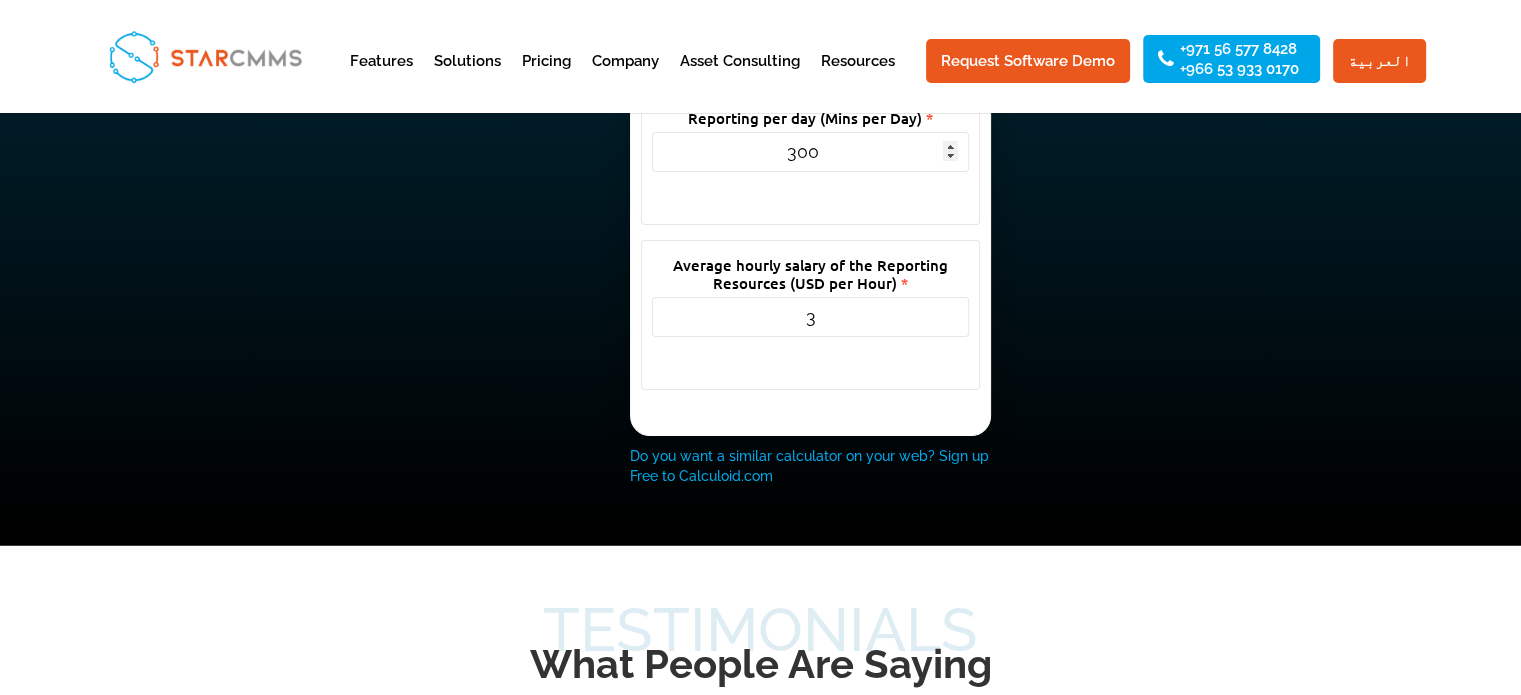 scroll, scrollTop: 16, scrollLeft: 16, axis: both 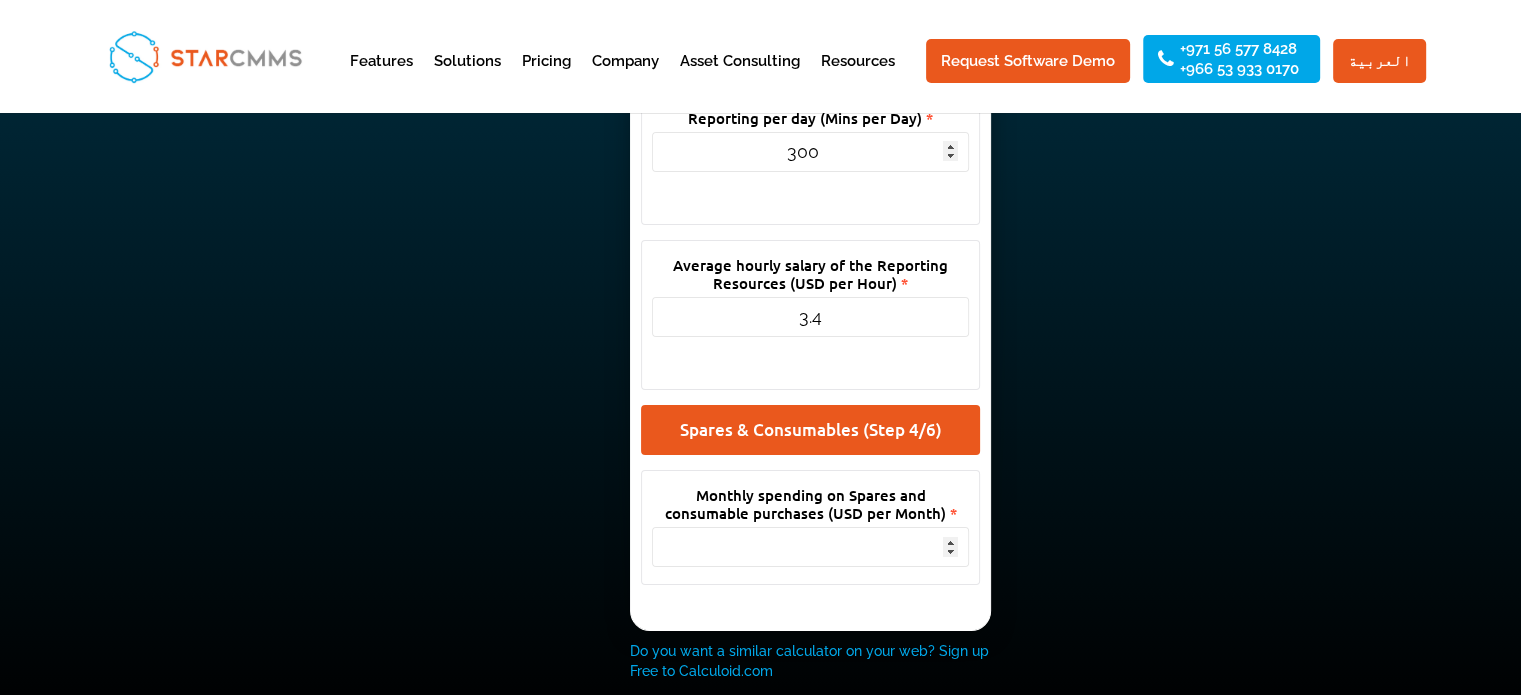 type on "3.4" 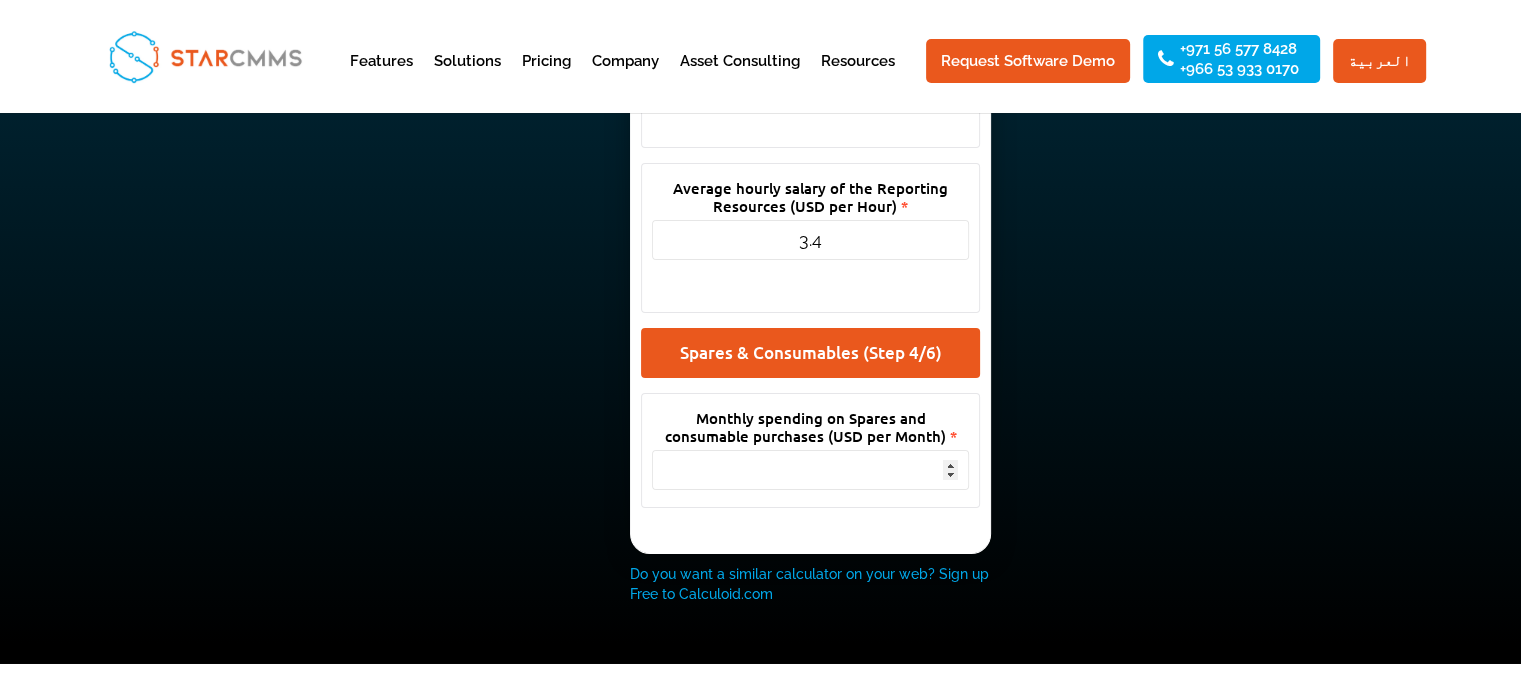 scroll, scrollTop: 7400, scrollLeft: 0, axis: vertical 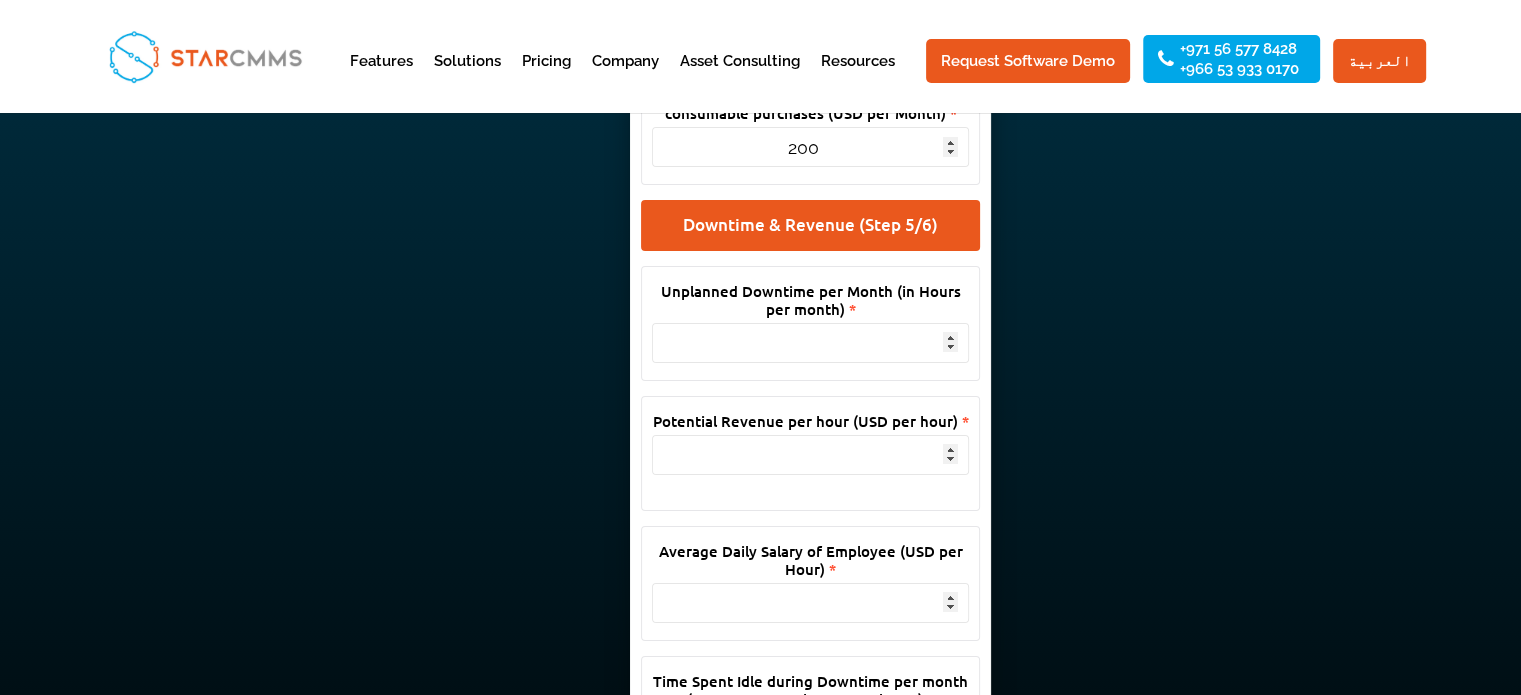 type on "200" 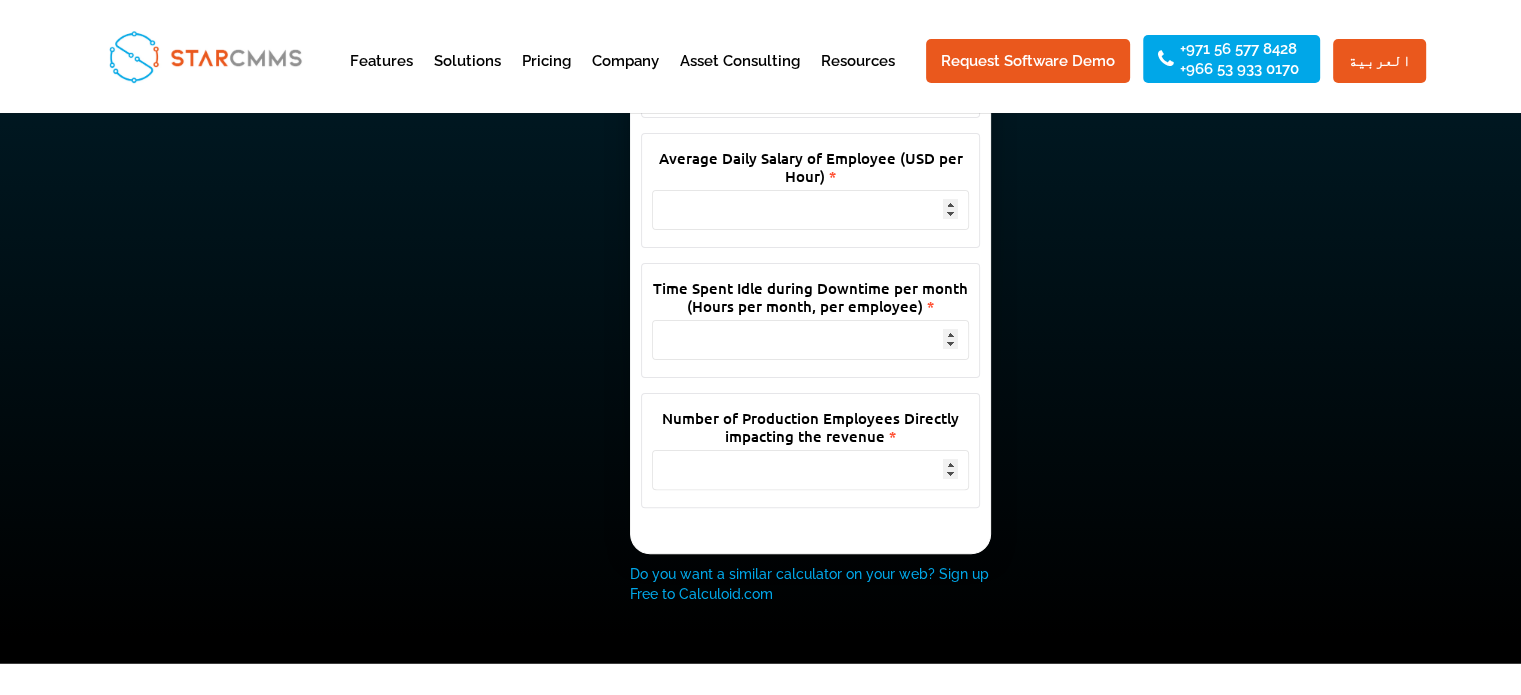 scroll, scrollTop: 7700, scrollLeft: 0, axis: vertical 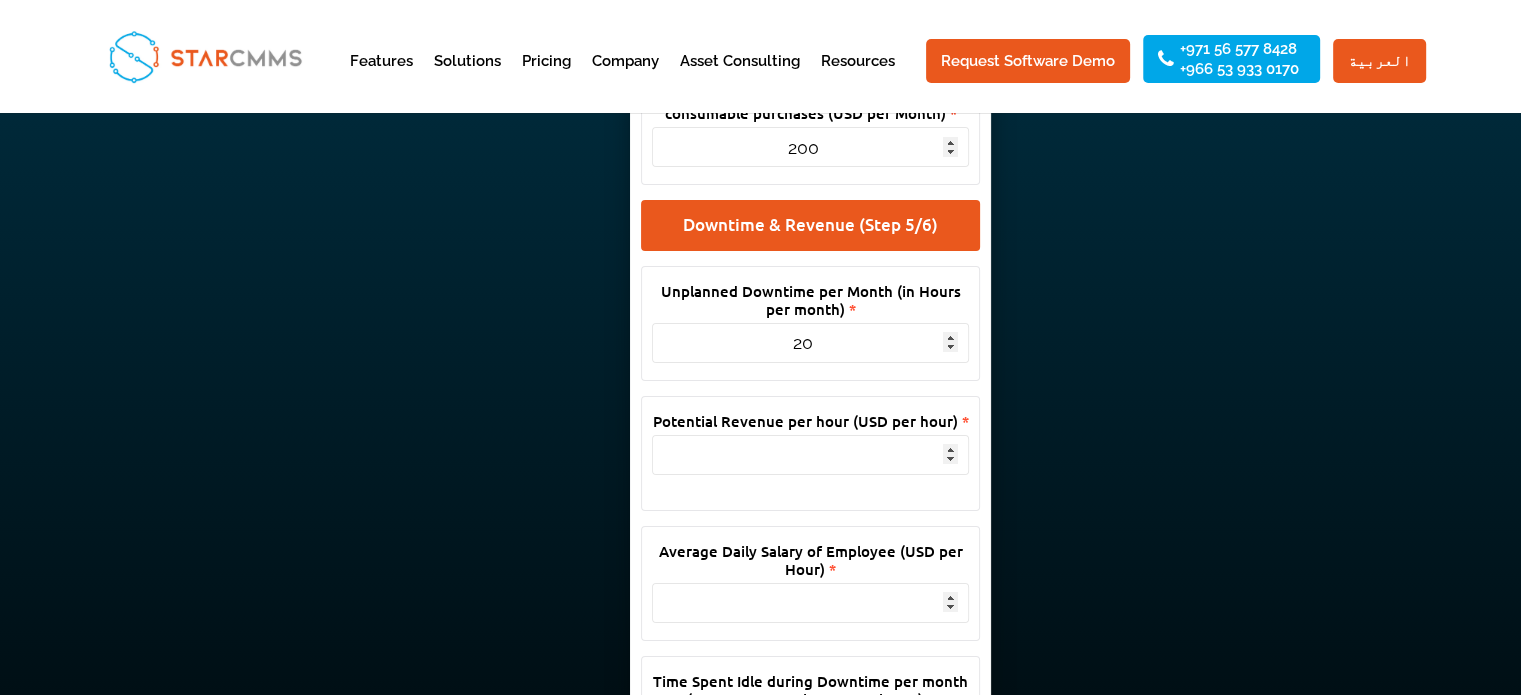 type on "20" 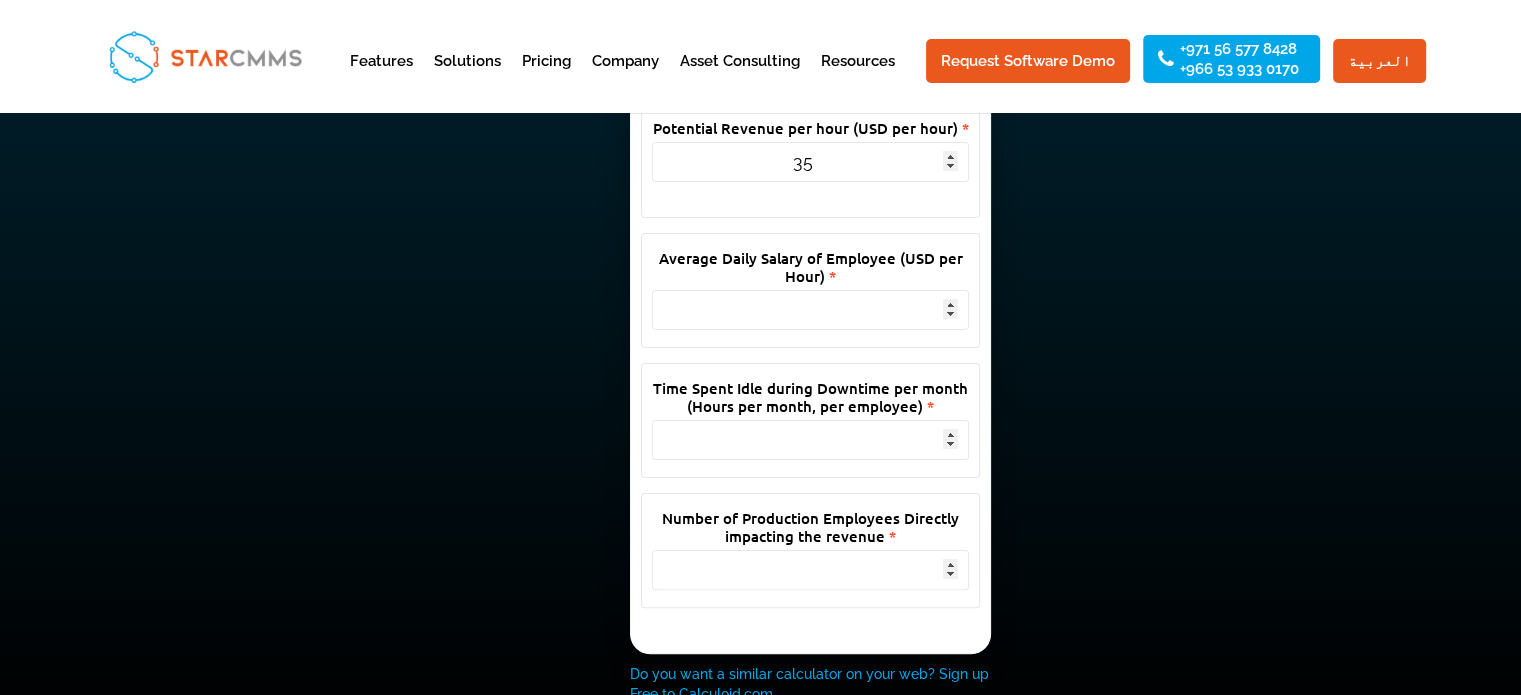 scroll, scrollTop: 8000, scrollLeft: 0, axis: vertical 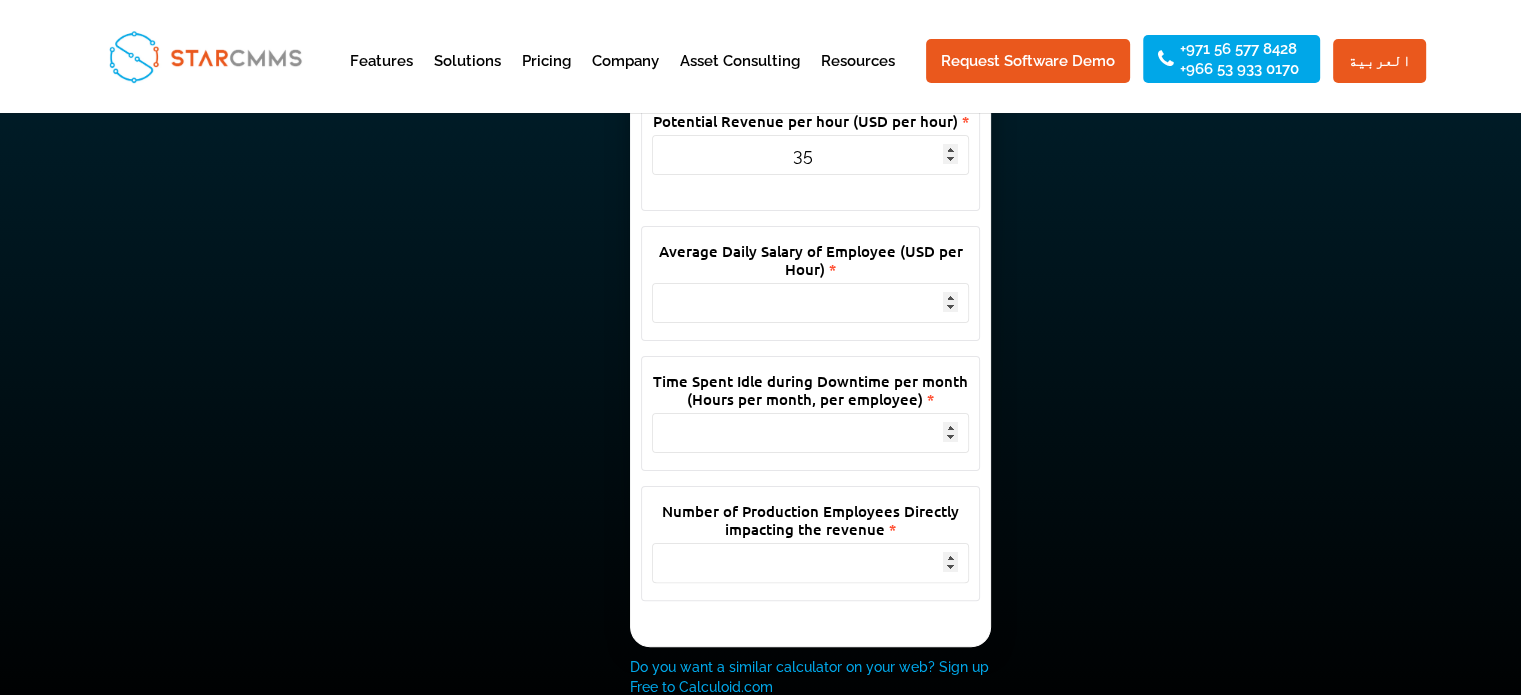 type on "35" 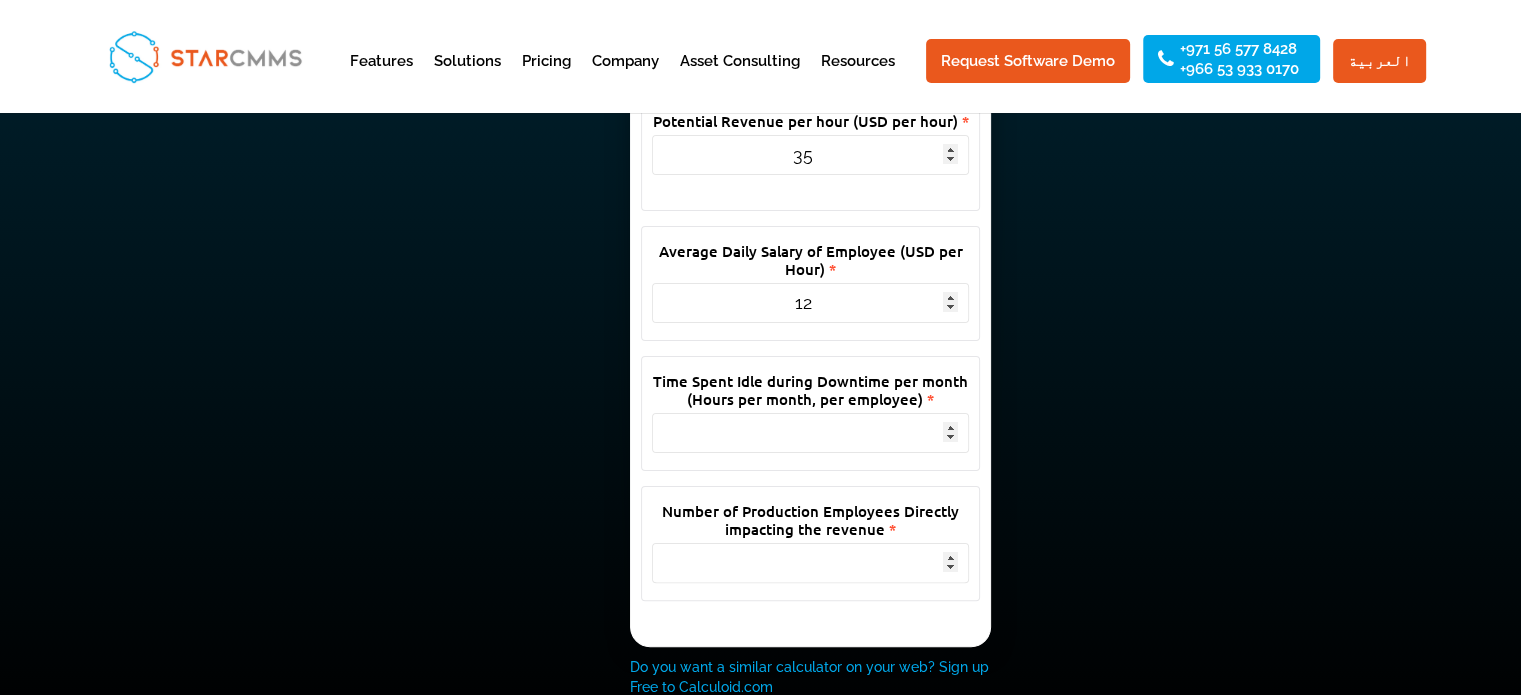 type on "1" 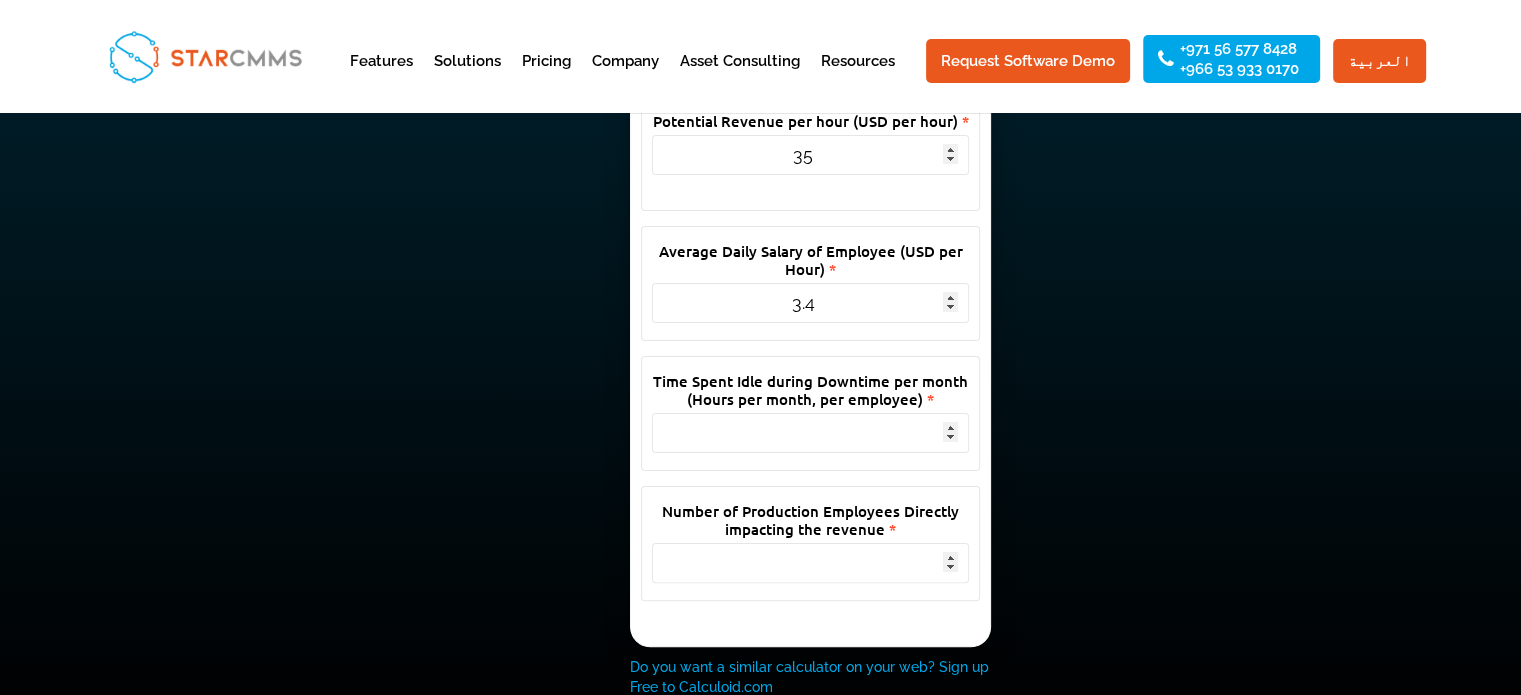 type on "3.4" 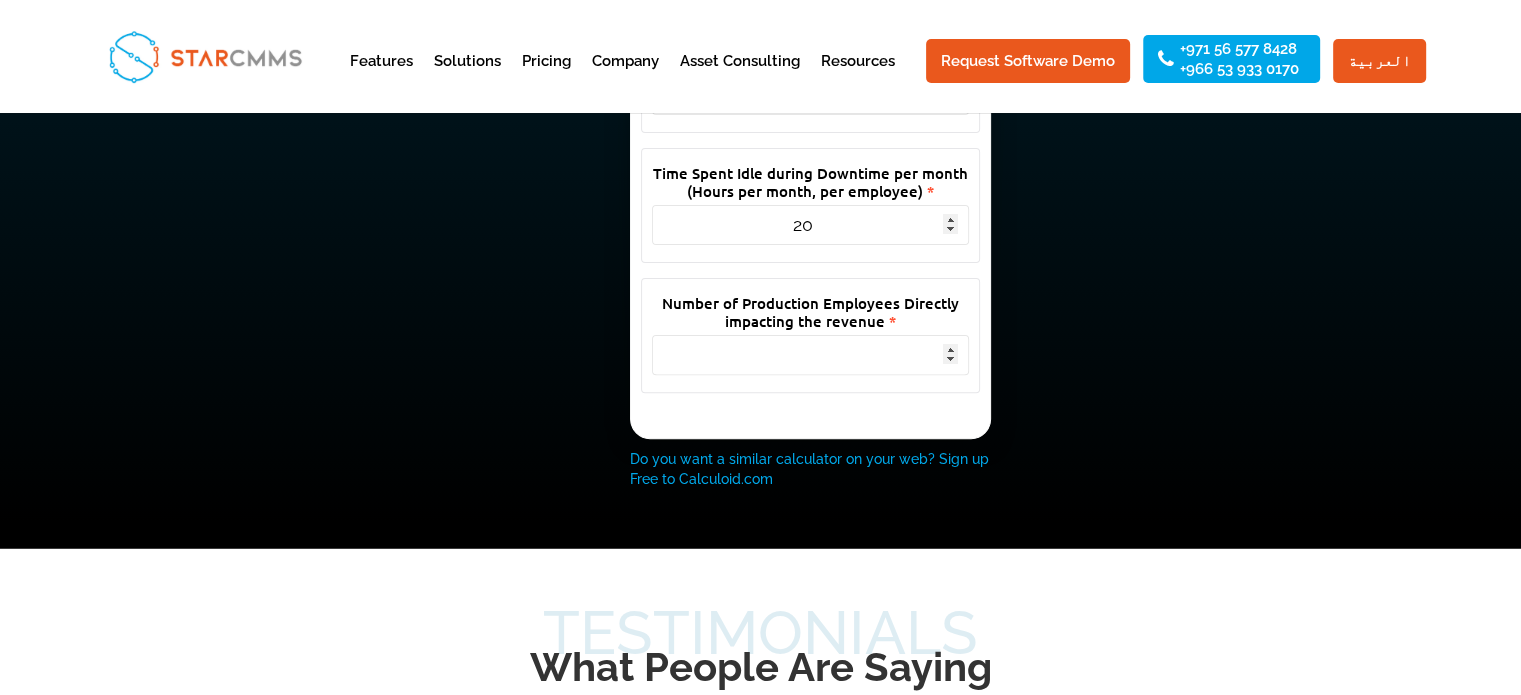 scroll, scrollTop: 8100, scrollLeft: 0, axis: vertical 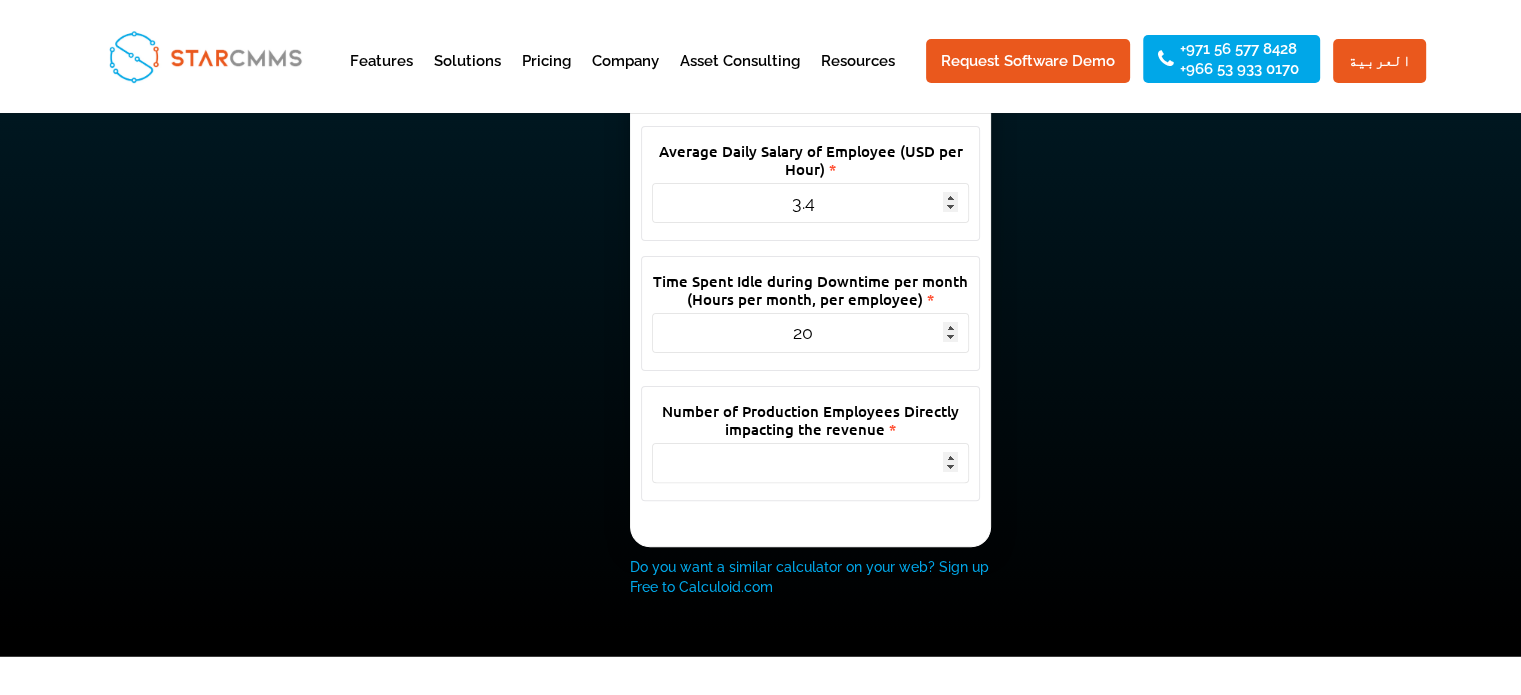 type on "20" 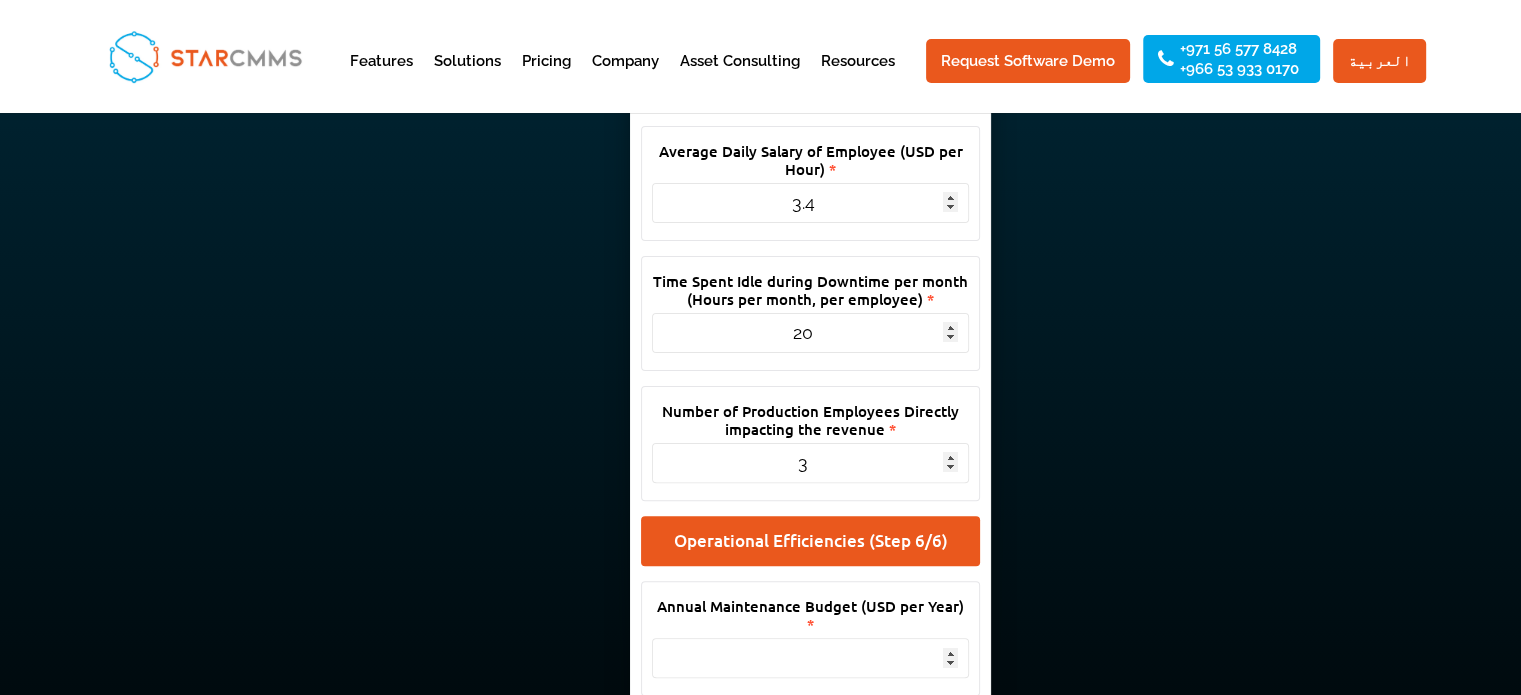 scroll, scrollTop: 16, scrollLeft: 16, axis: both 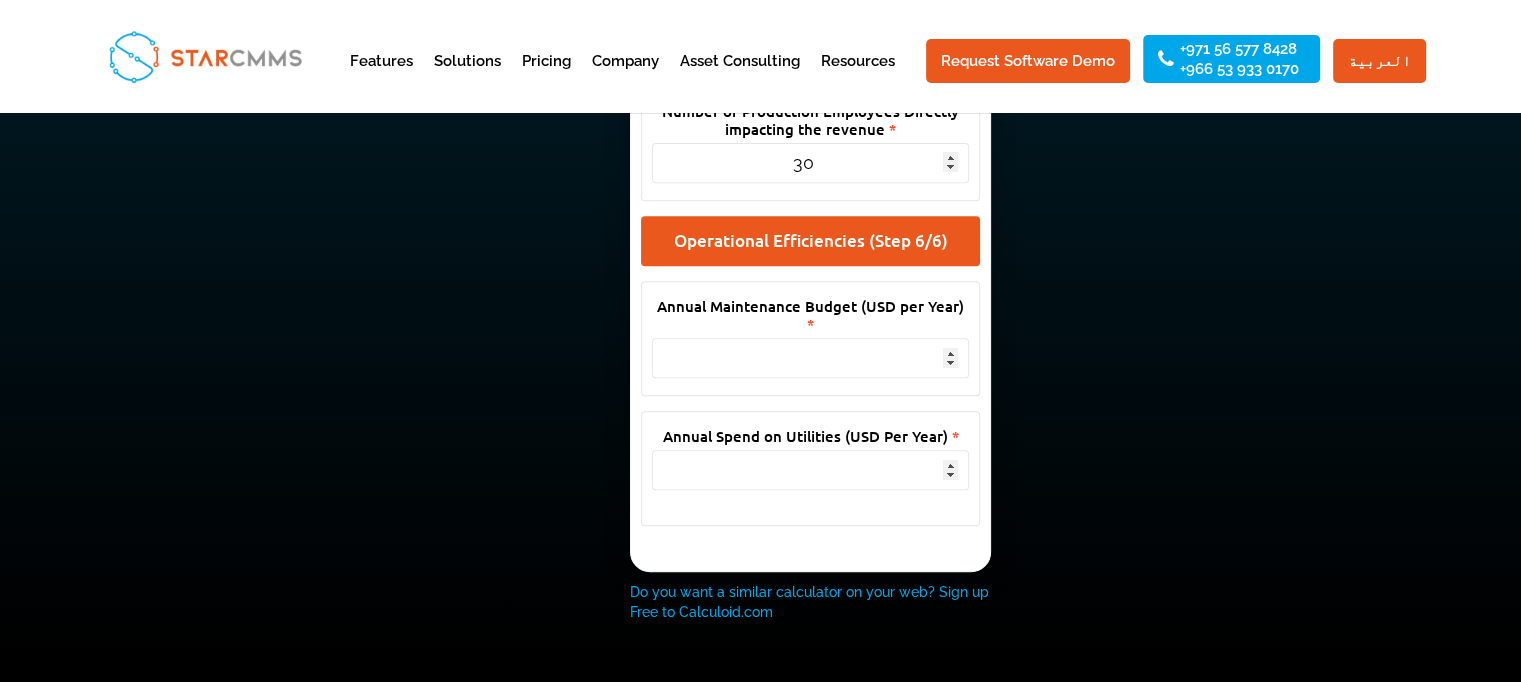 type on "30" 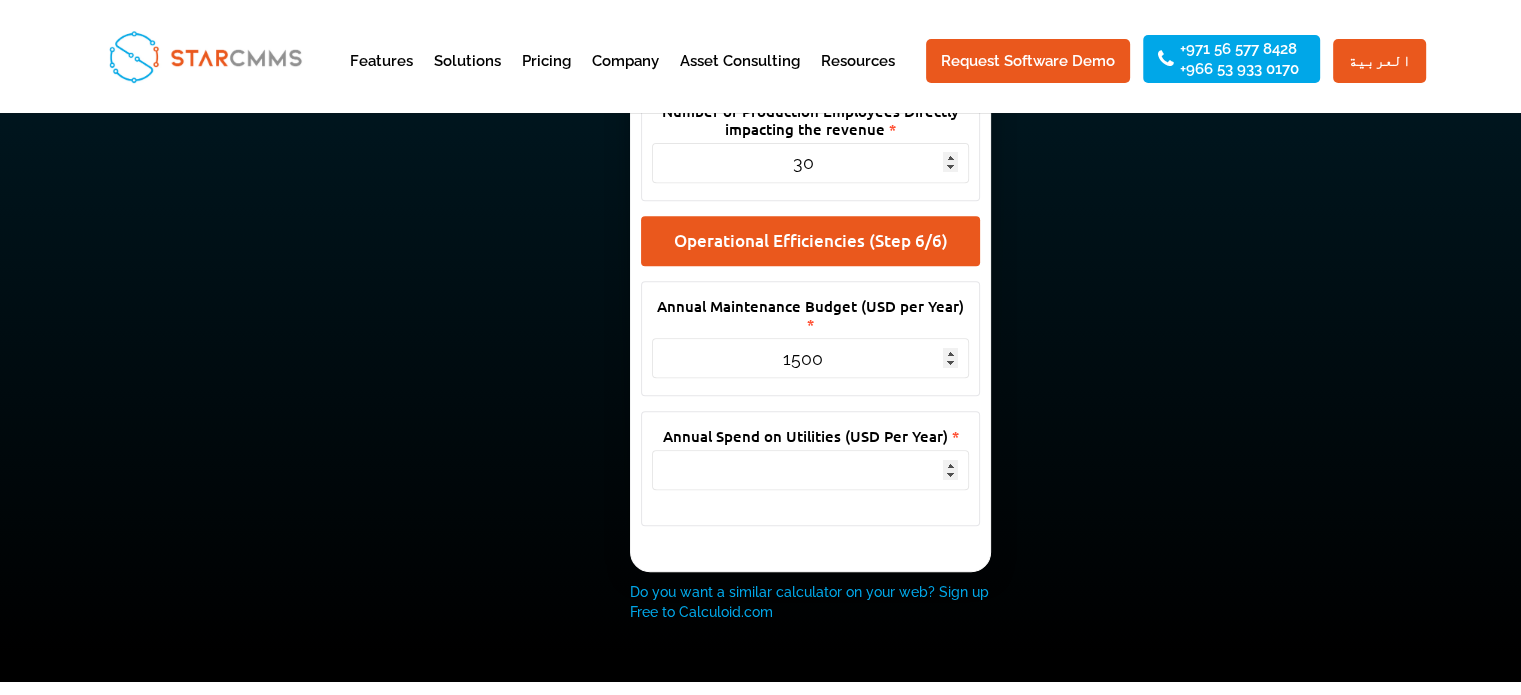 type on "1500" 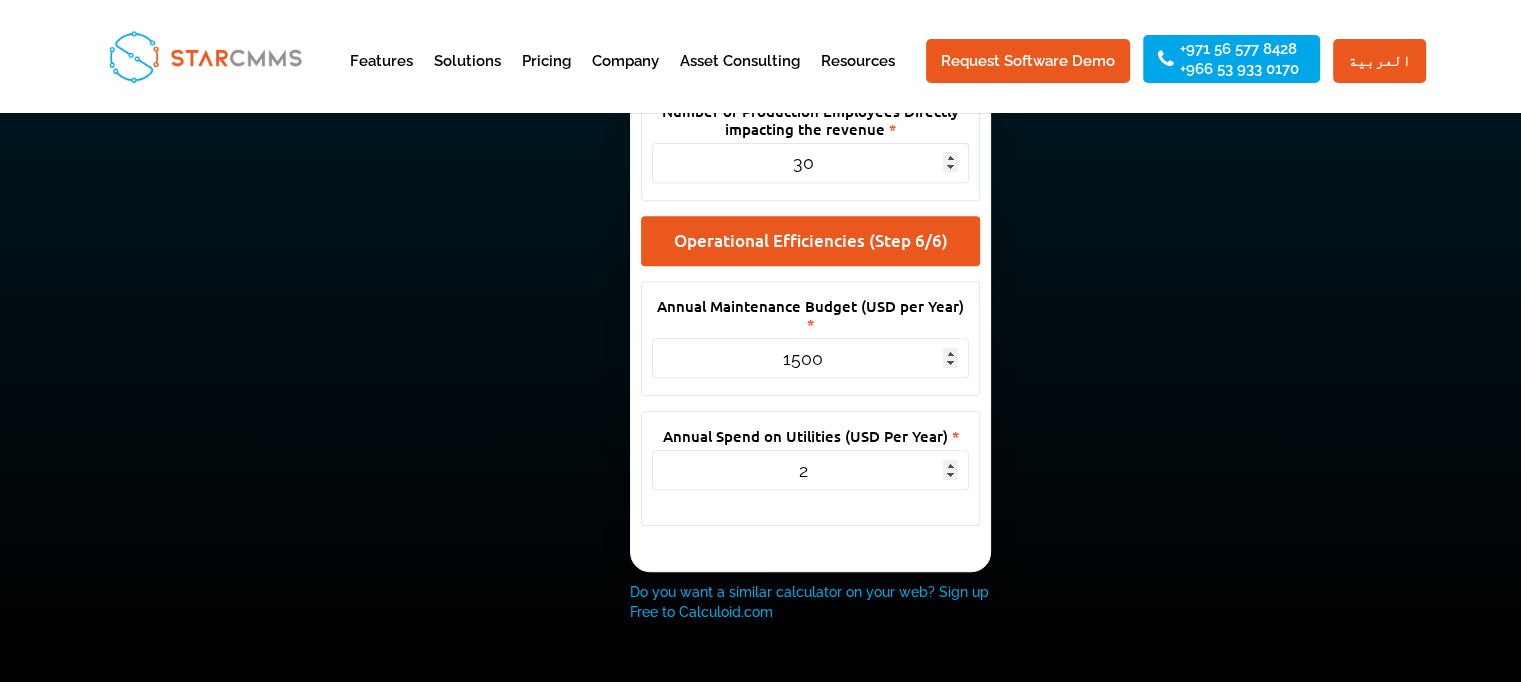 scroll, scrollTop: 16, scrollLeft: 16, axis: both 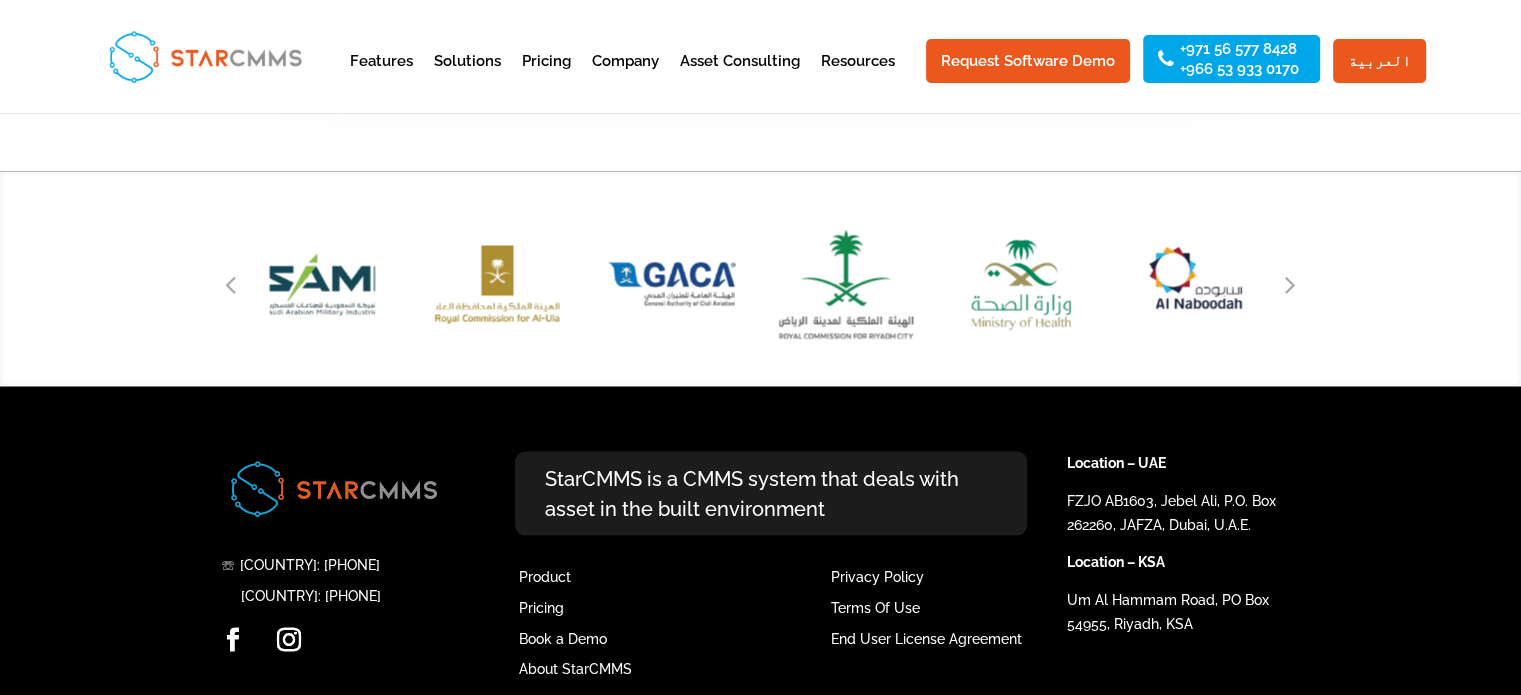 type on "2541" 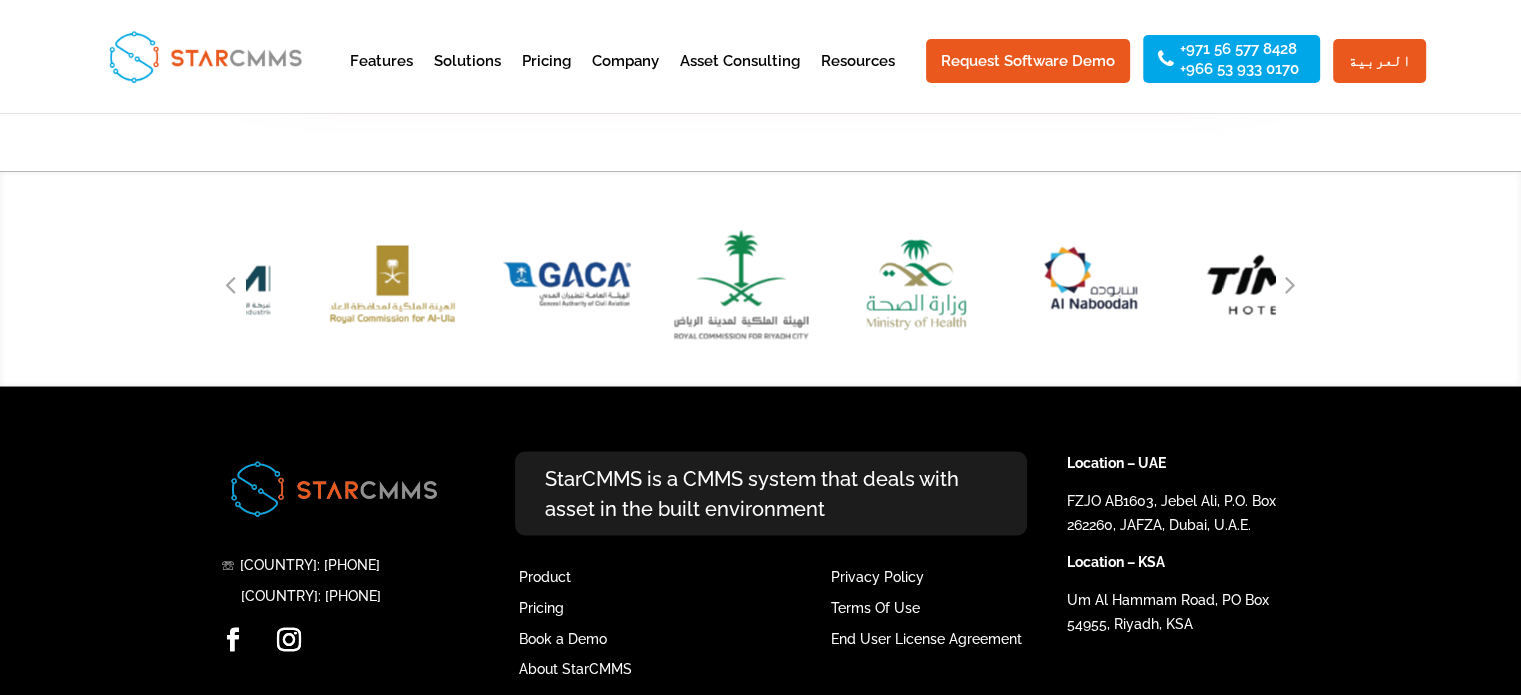 click at bounding box center (742, 284) 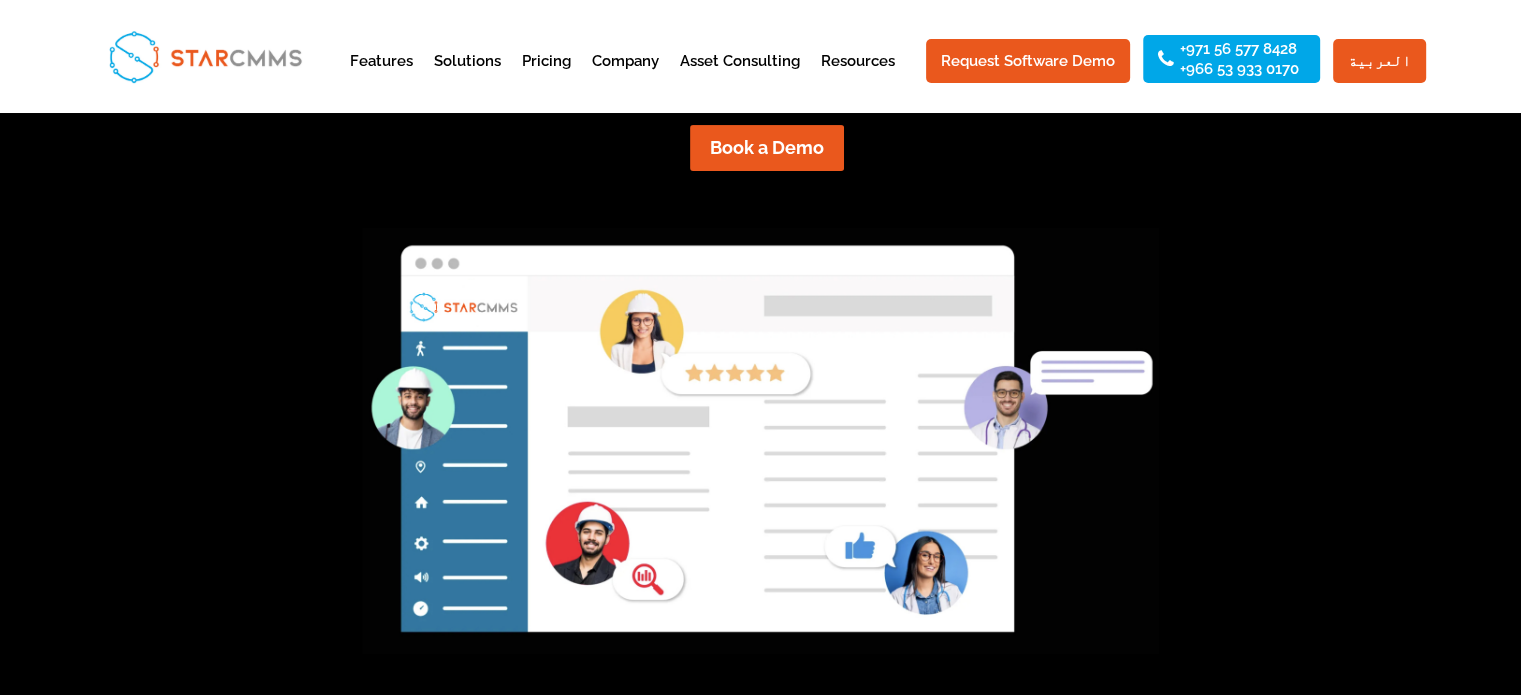 scroll, scrollTop: 0, scrollLeft: 0, axis: both 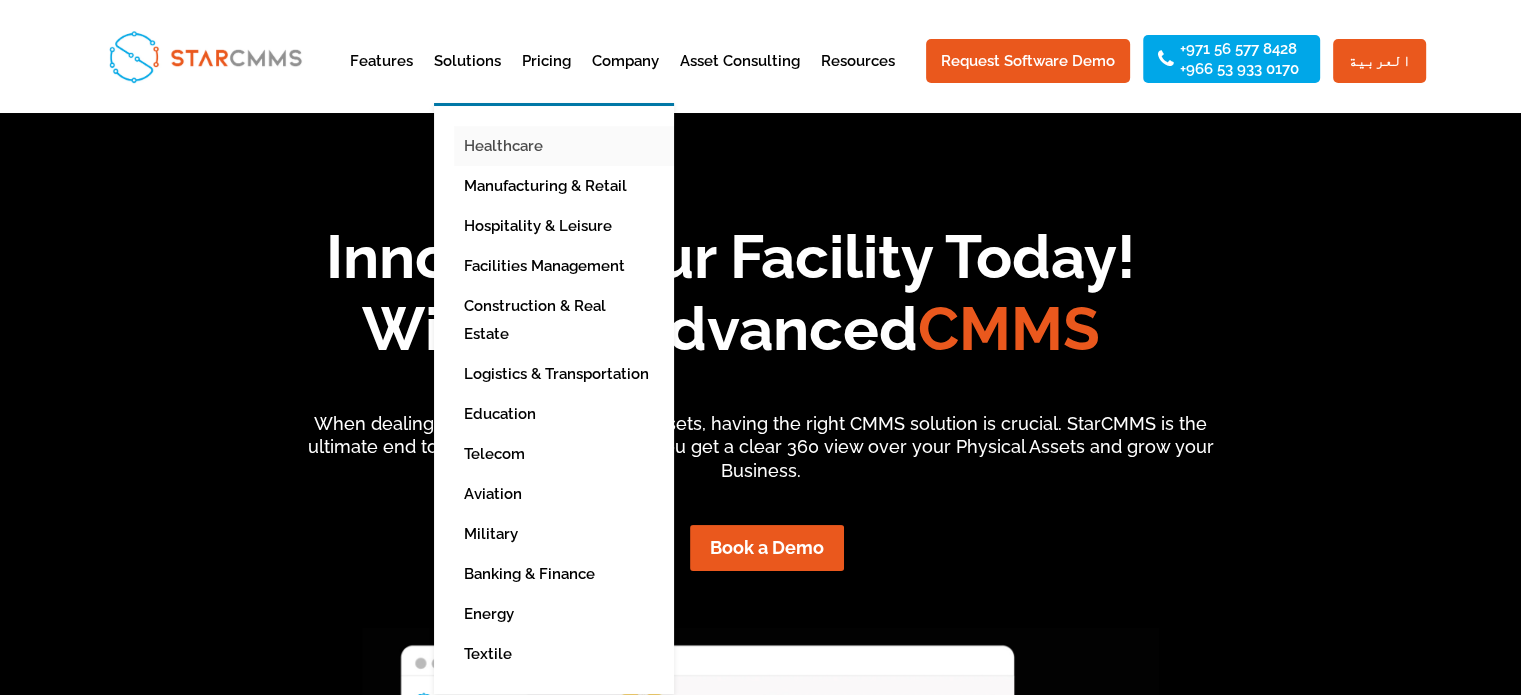 click on "Healthcare" at bounding box center [569, 146] 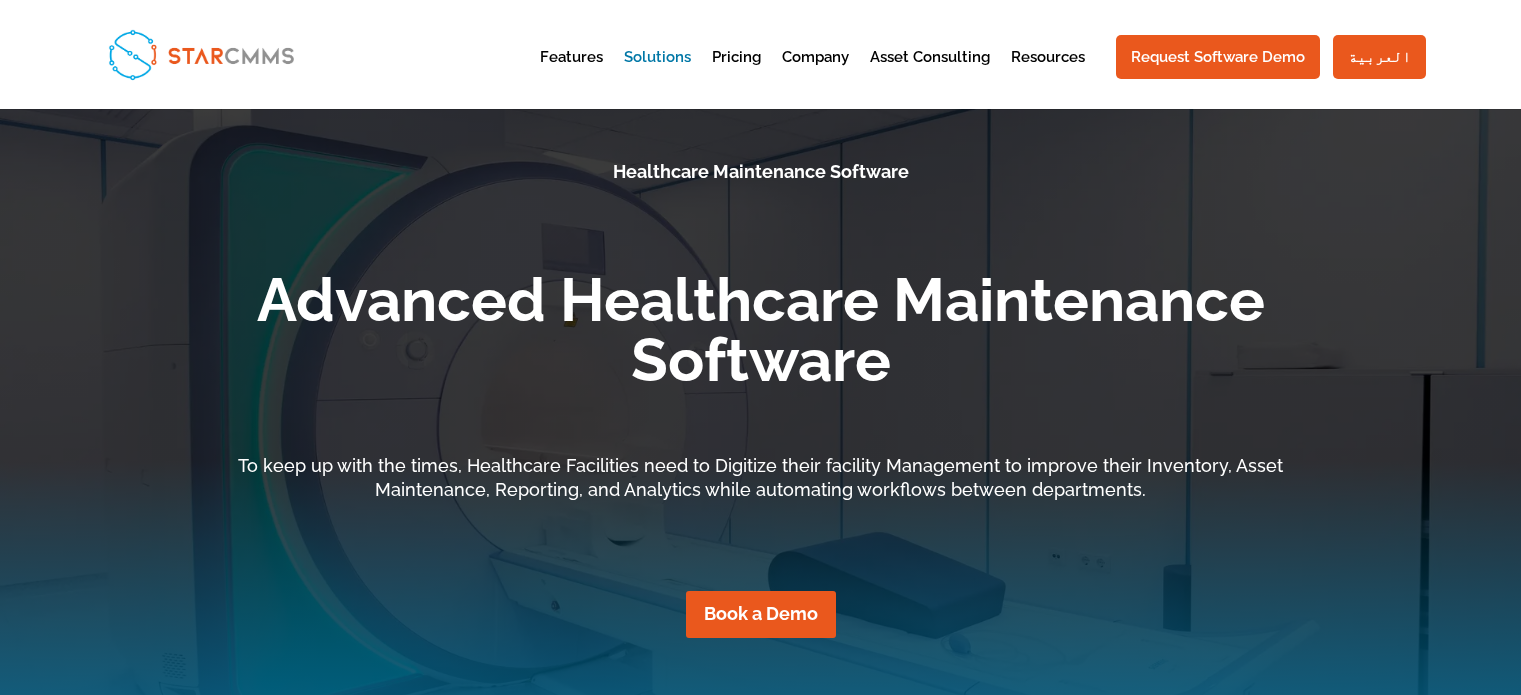 scroll, scrollTop: 0, scrollLeft: 0, axis: both 